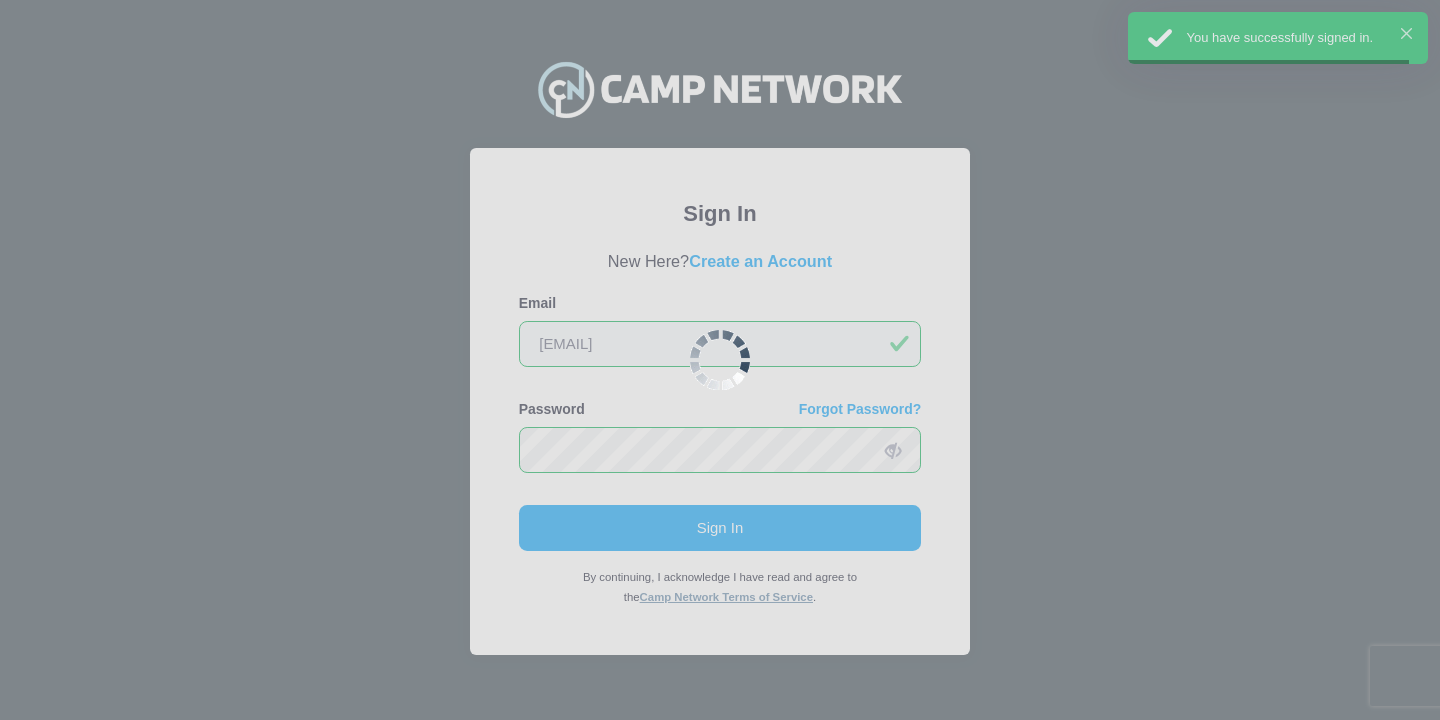 scroll, scrollTop: 0, scrollLeft: 0, axis: both 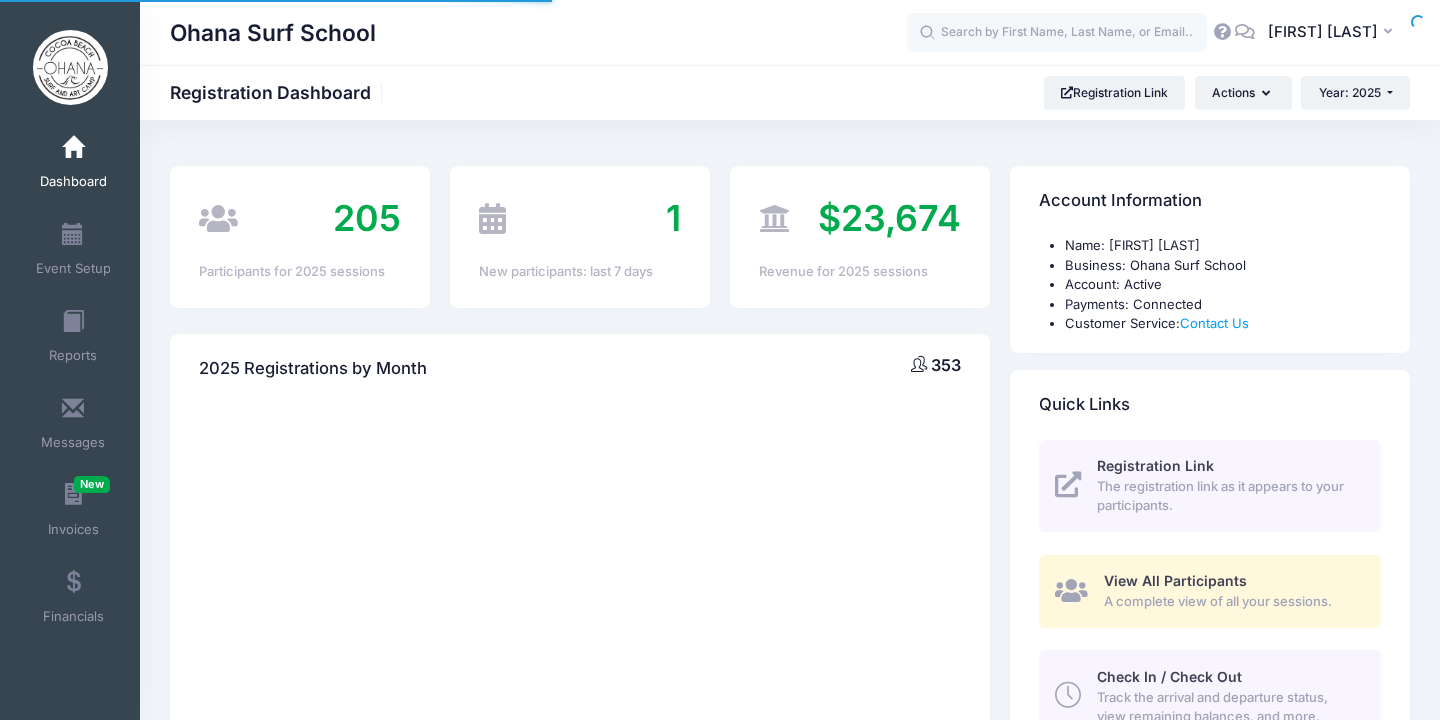 select 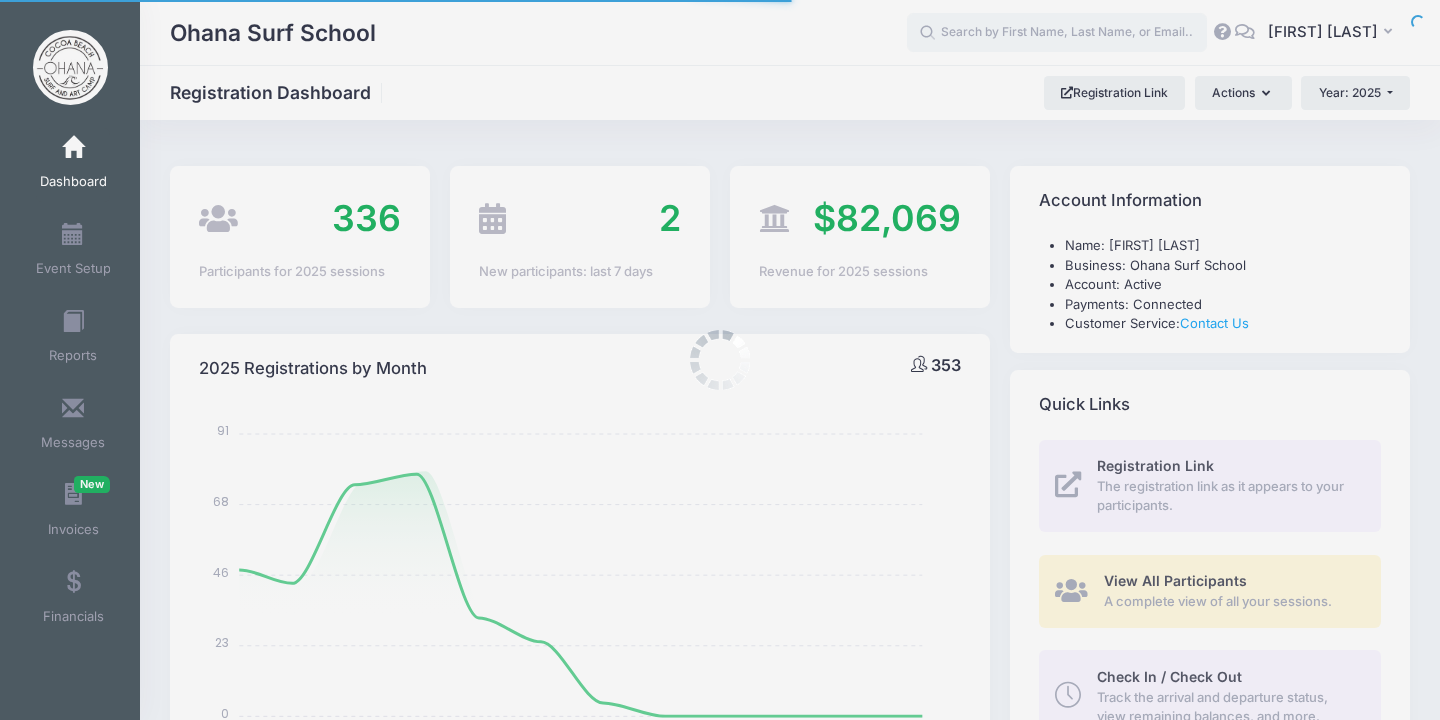 scroll, scrollTop: 0, scrollLeft: 0, axis: both 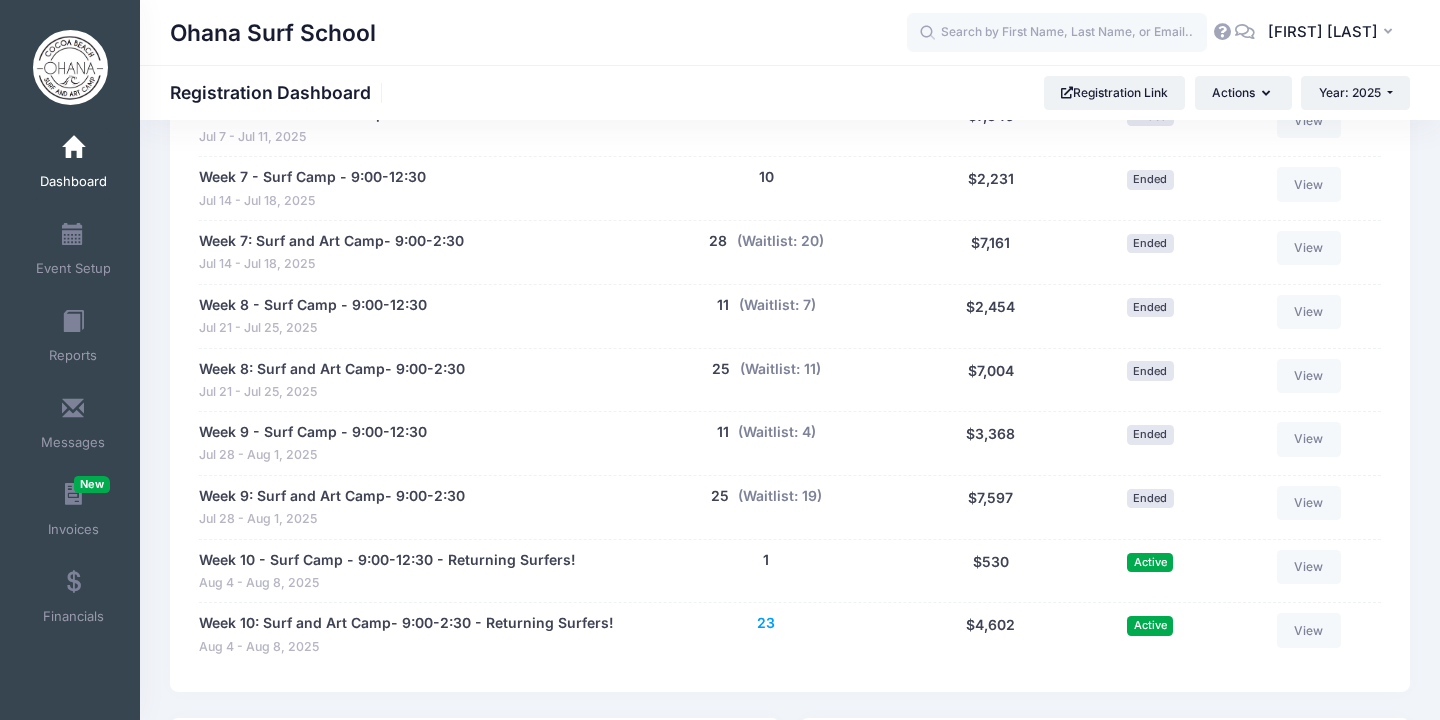 click on "23" at bounding box center (766, 623) 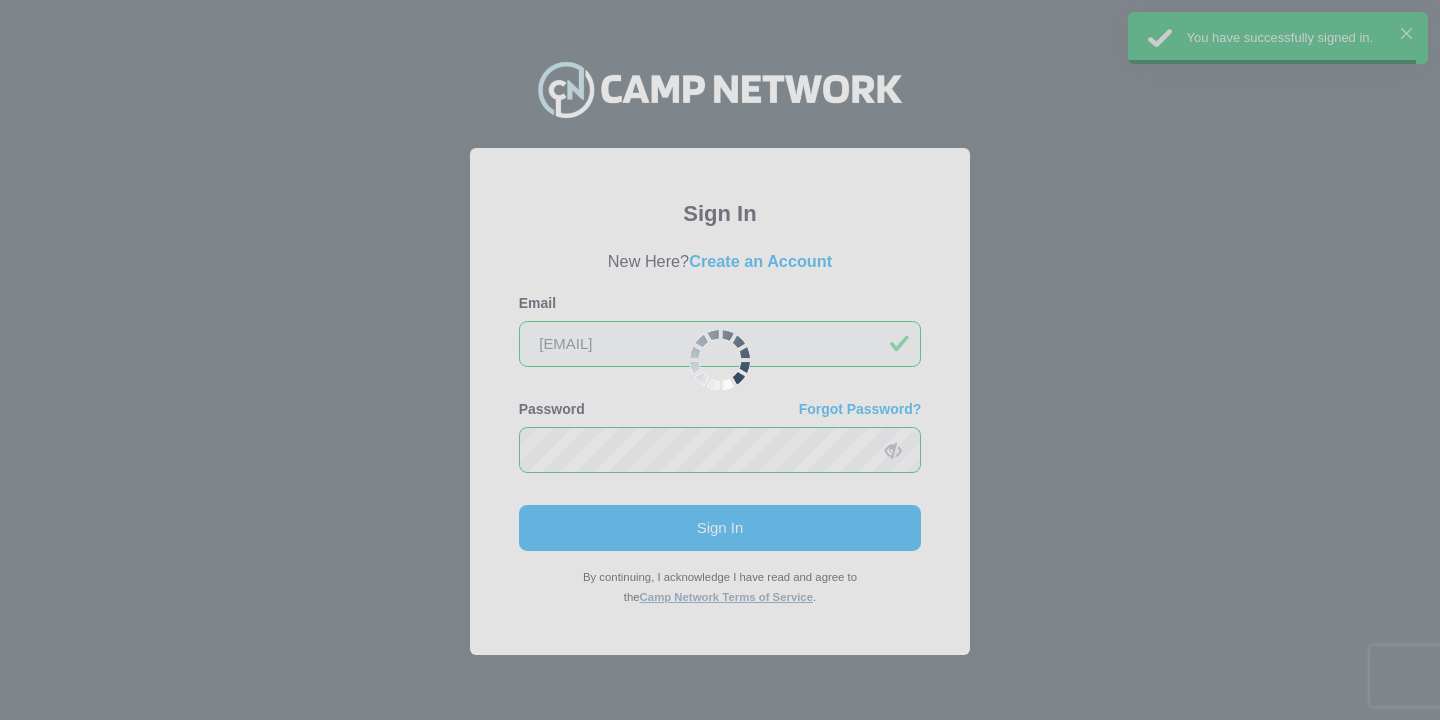 scroll, scrollTop: 0, scrollLeft: 0, axis: both 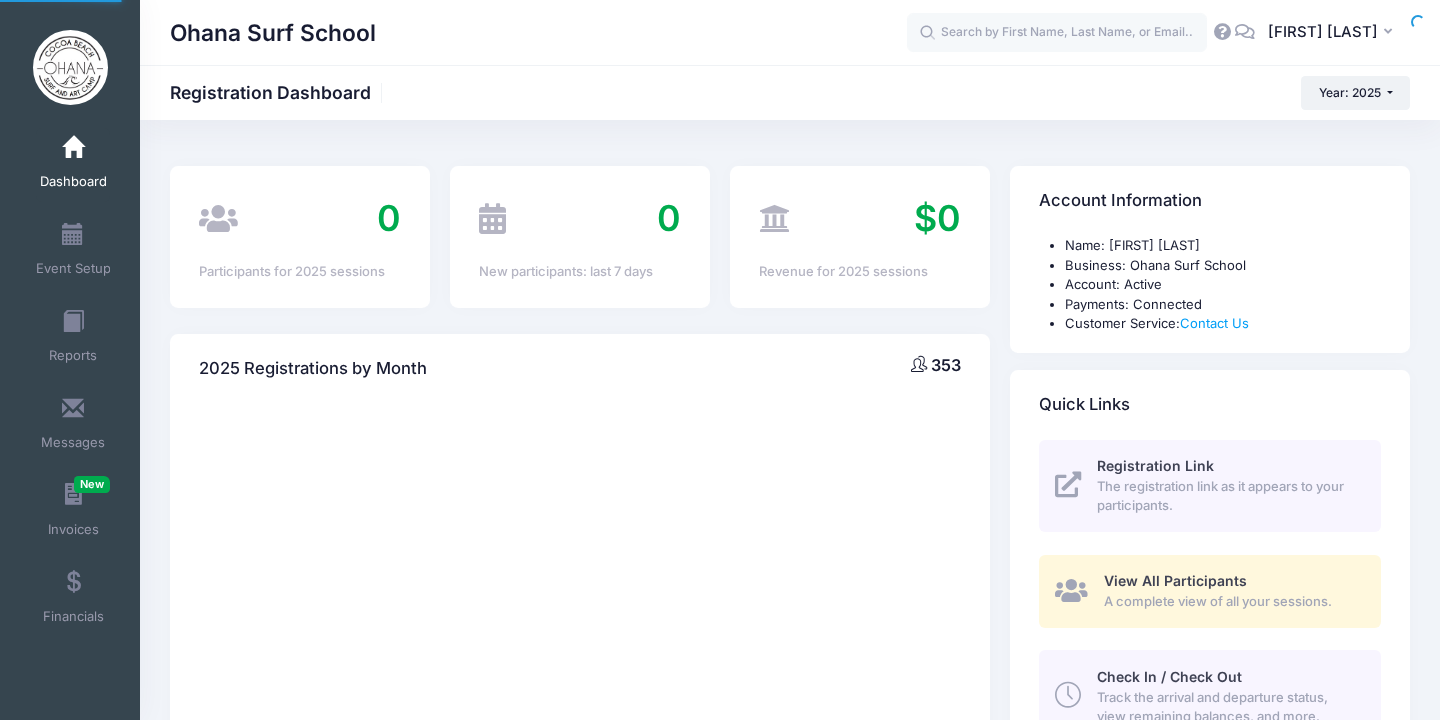 select 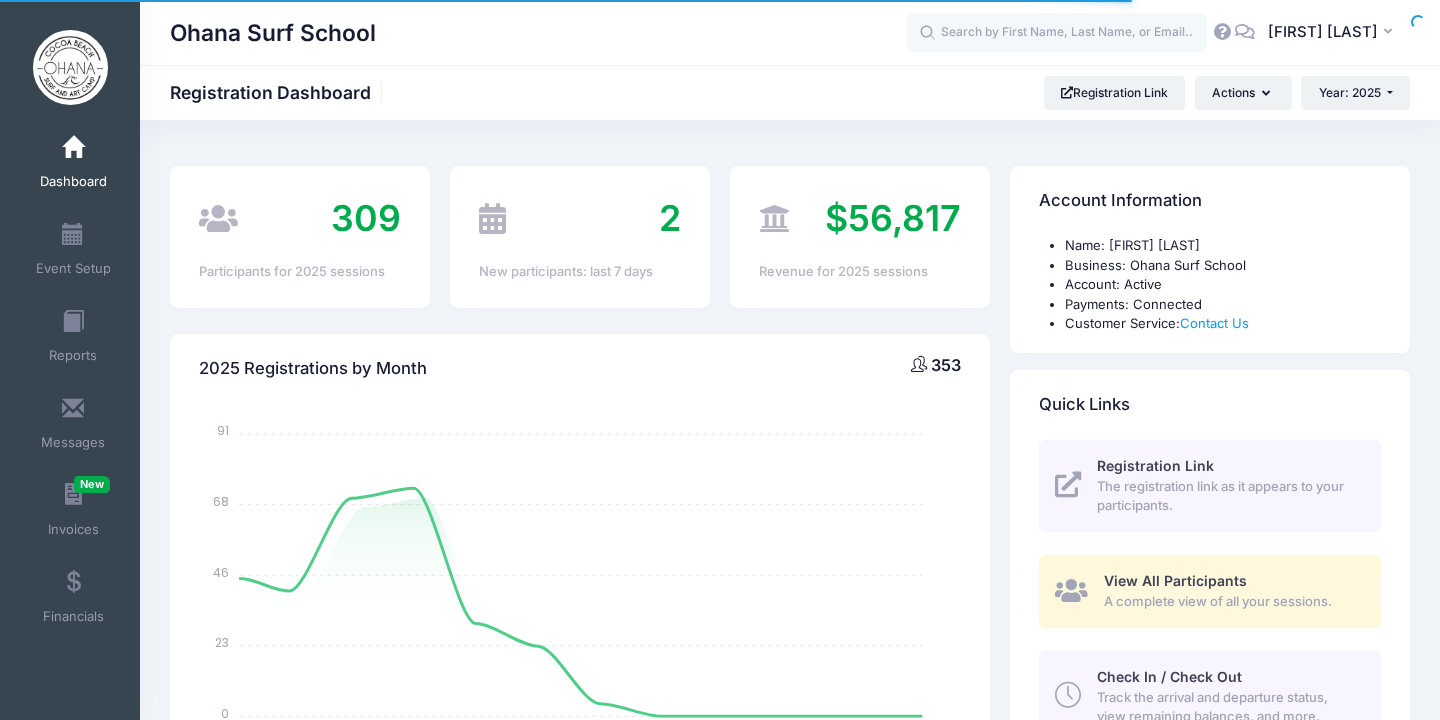 scroll, scrollTop: 0, scrollLeft: 0, axis: both 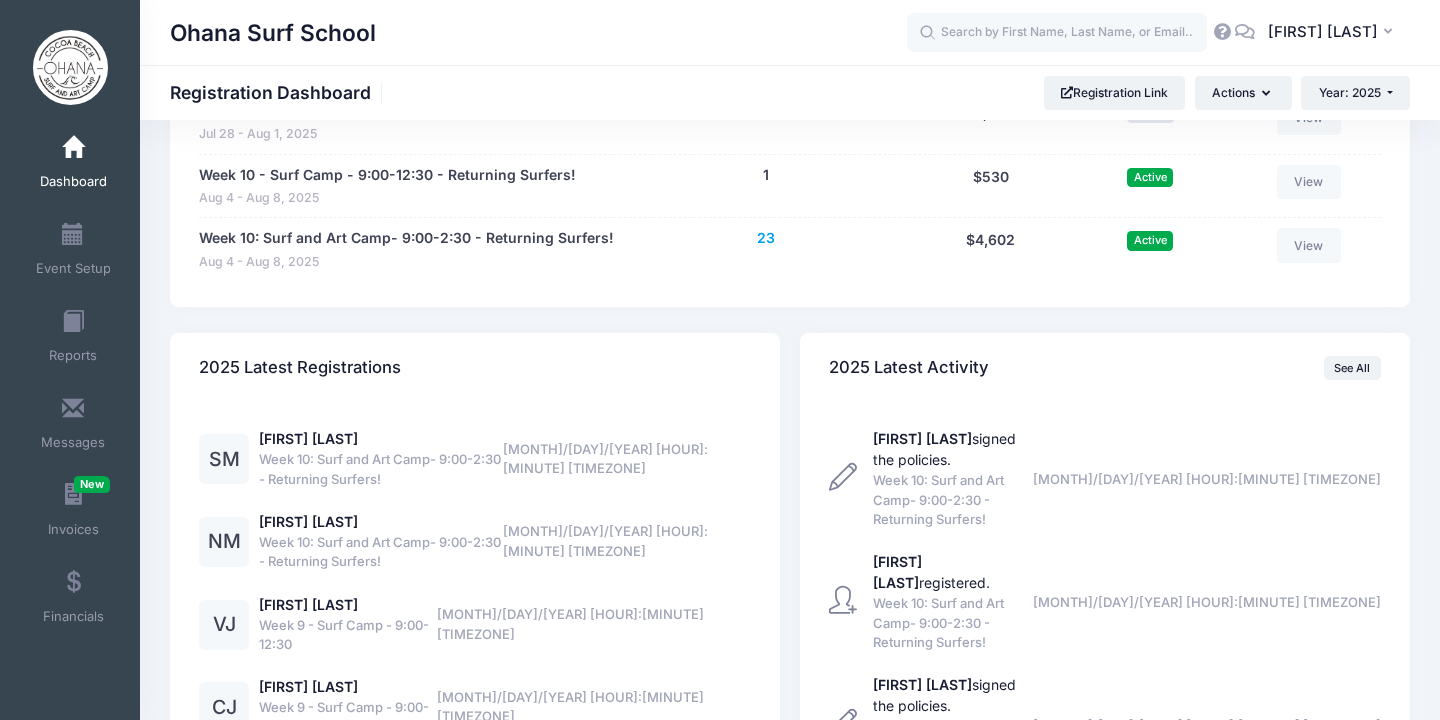 click on "23" at bounding box center [766, 238] 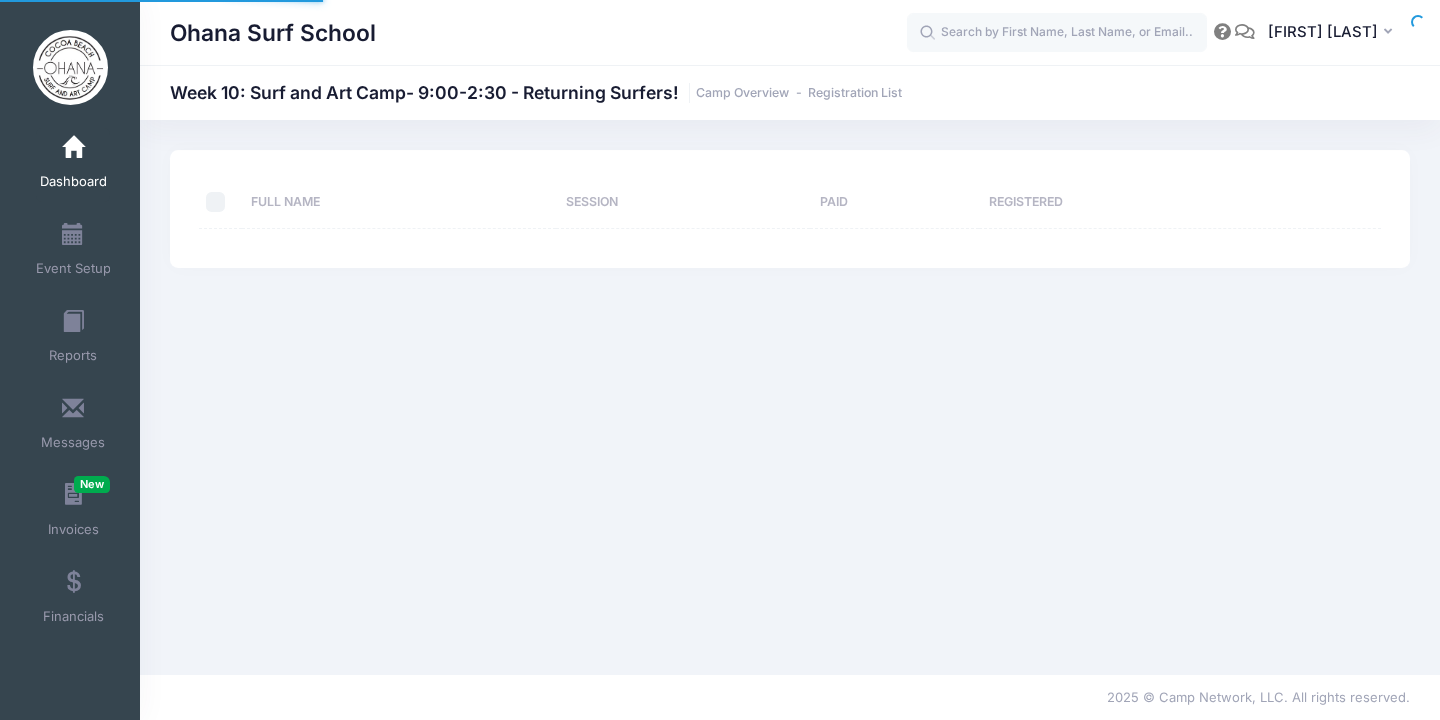 scroll, scrollTop: 0, scrollLeft: 0, axis: both 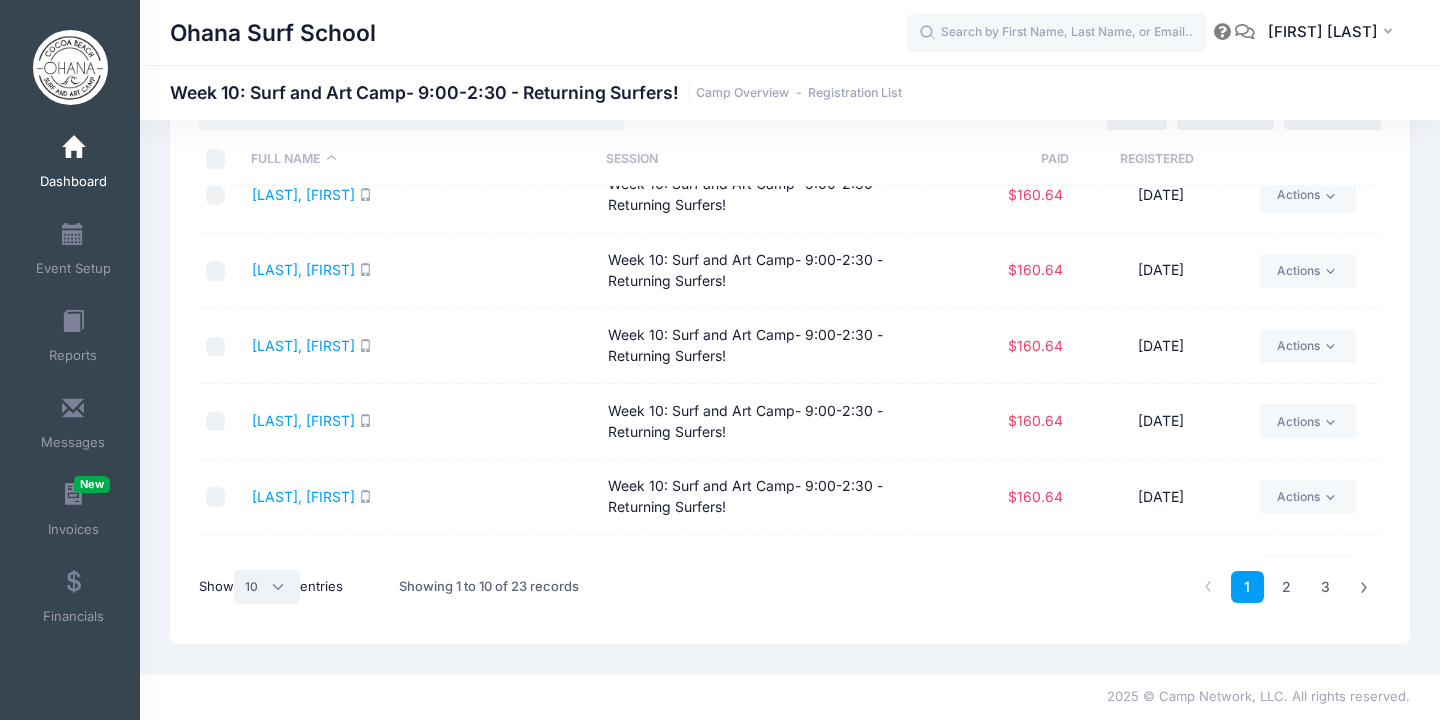 click on "All 10 25 50" at bounding box center [267, 587] 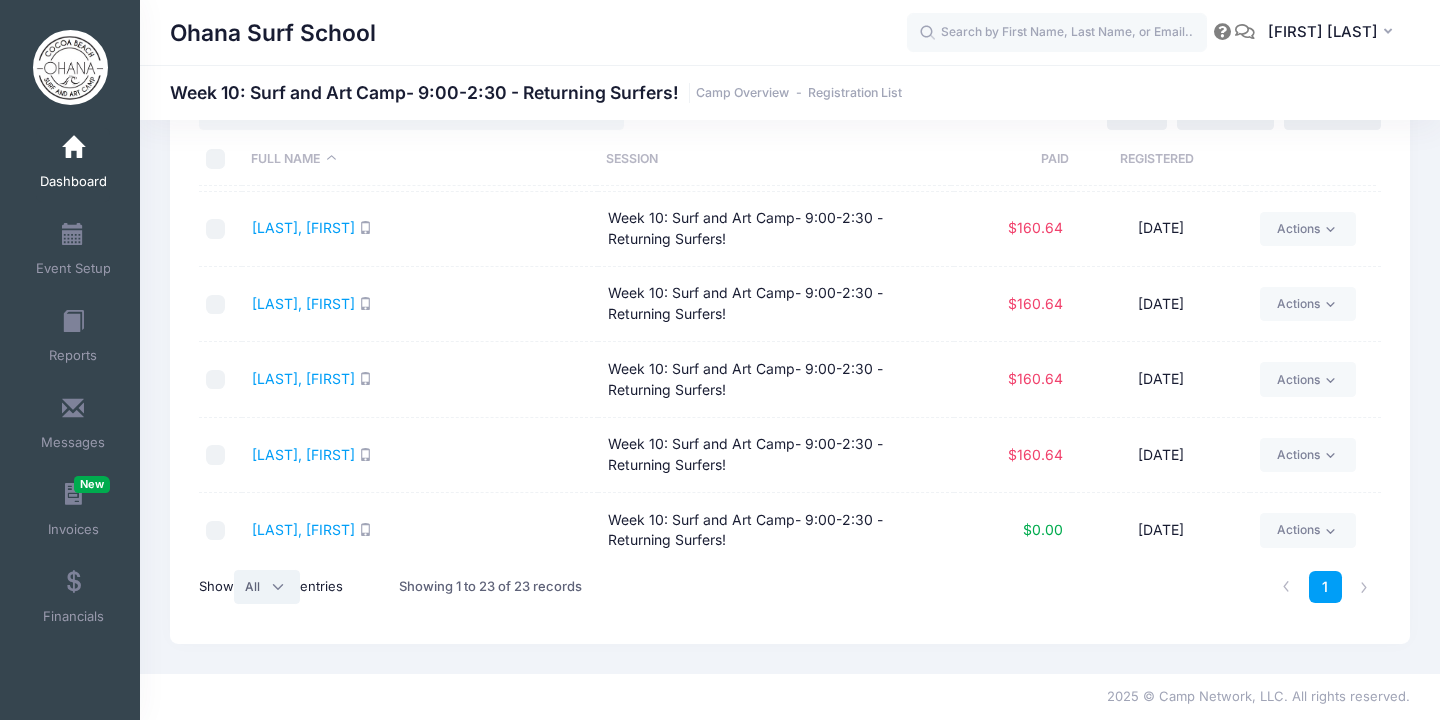 scroll, scrollTop: 0, scrollLeft: 0, axis: both 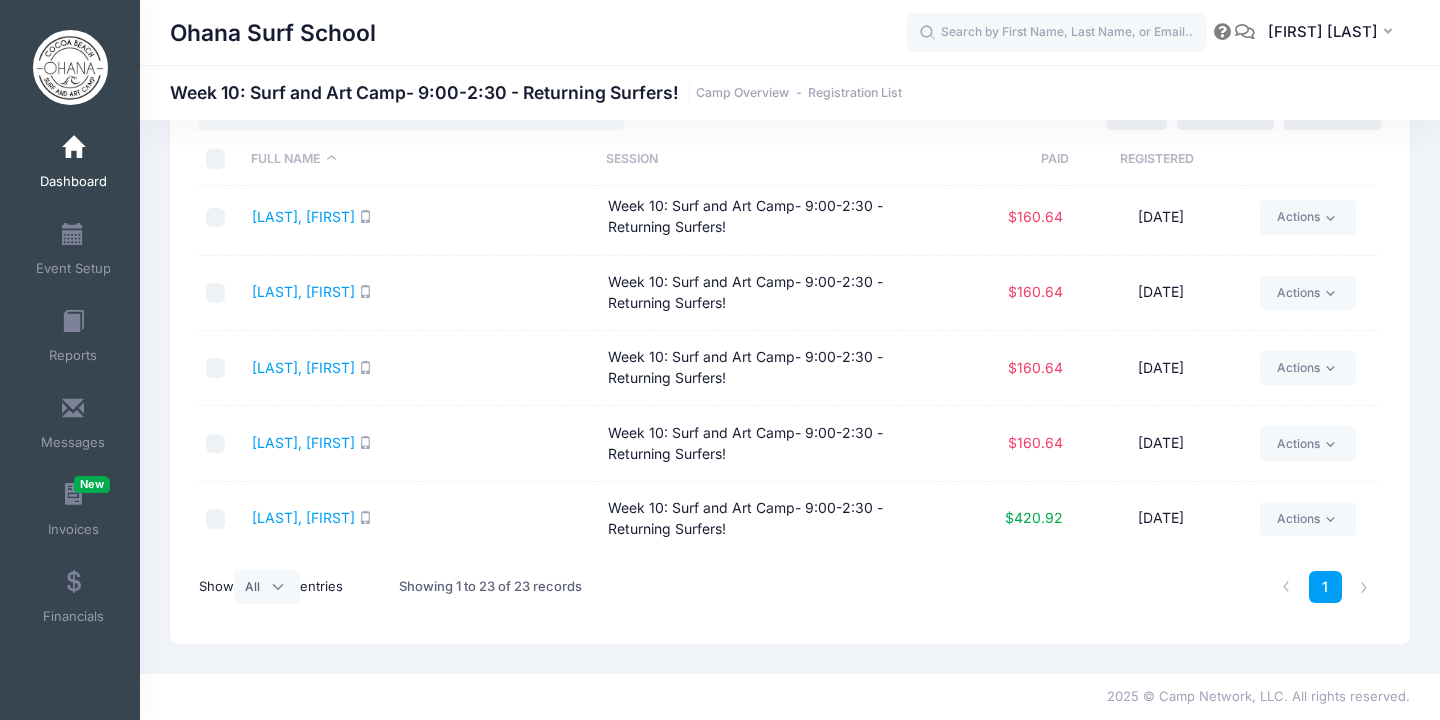 click at bounding box center (73, 148) 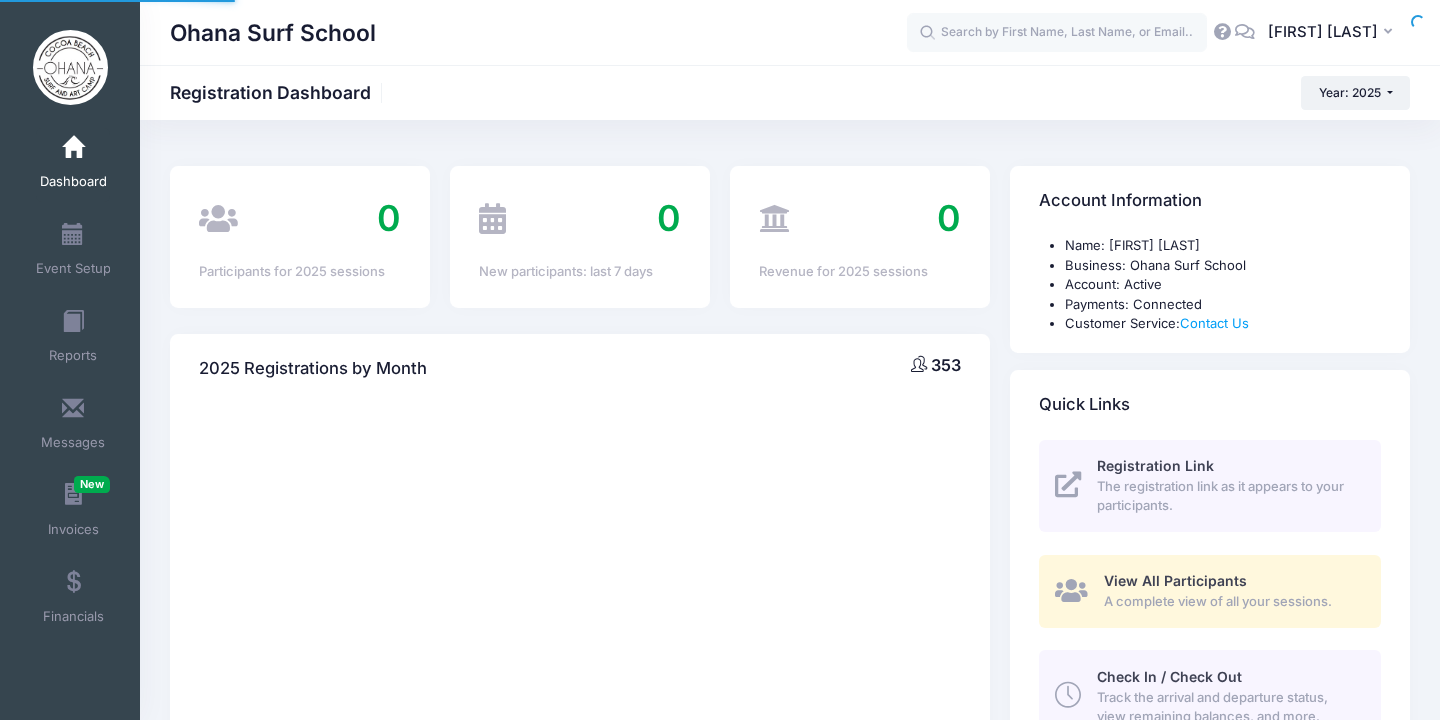 scroll, scrollTop: 0, scrollLeft: 0, axis: both 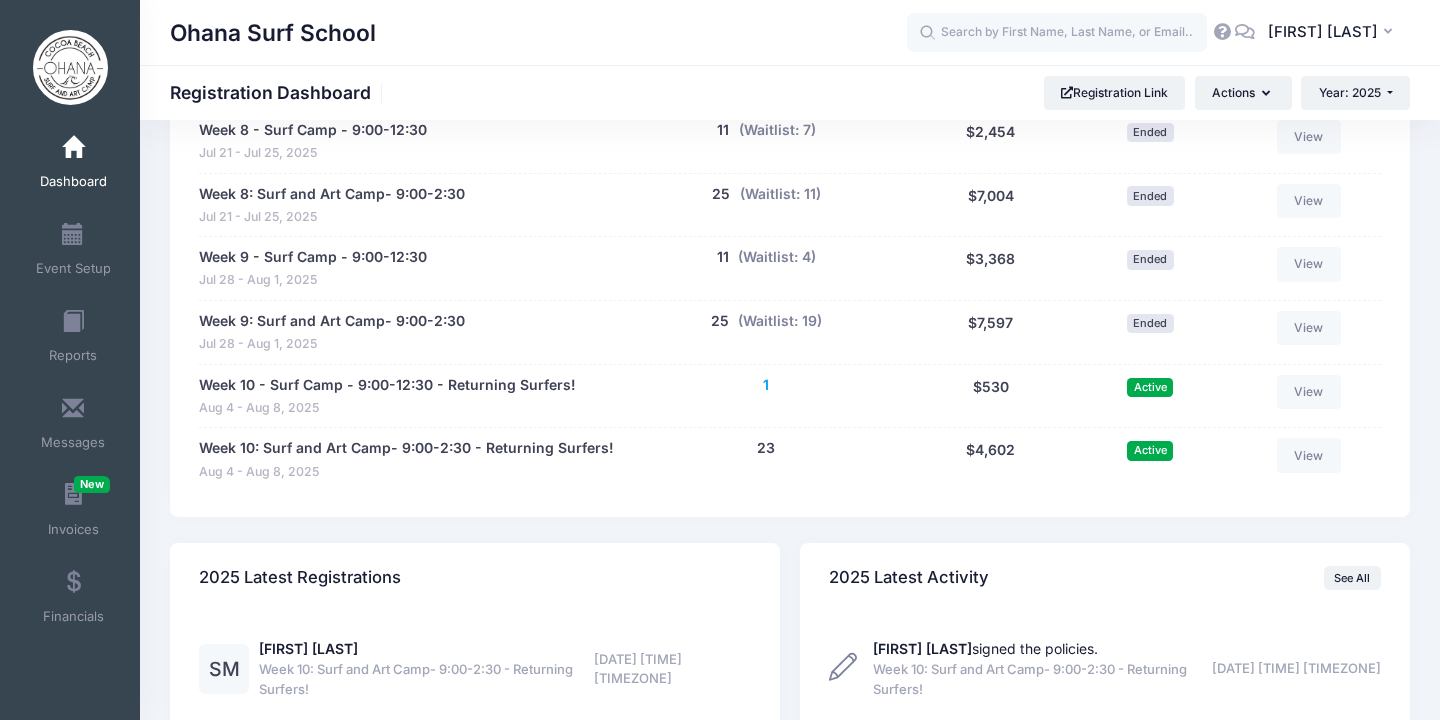 click on "1" at bounding box center (766, 385) 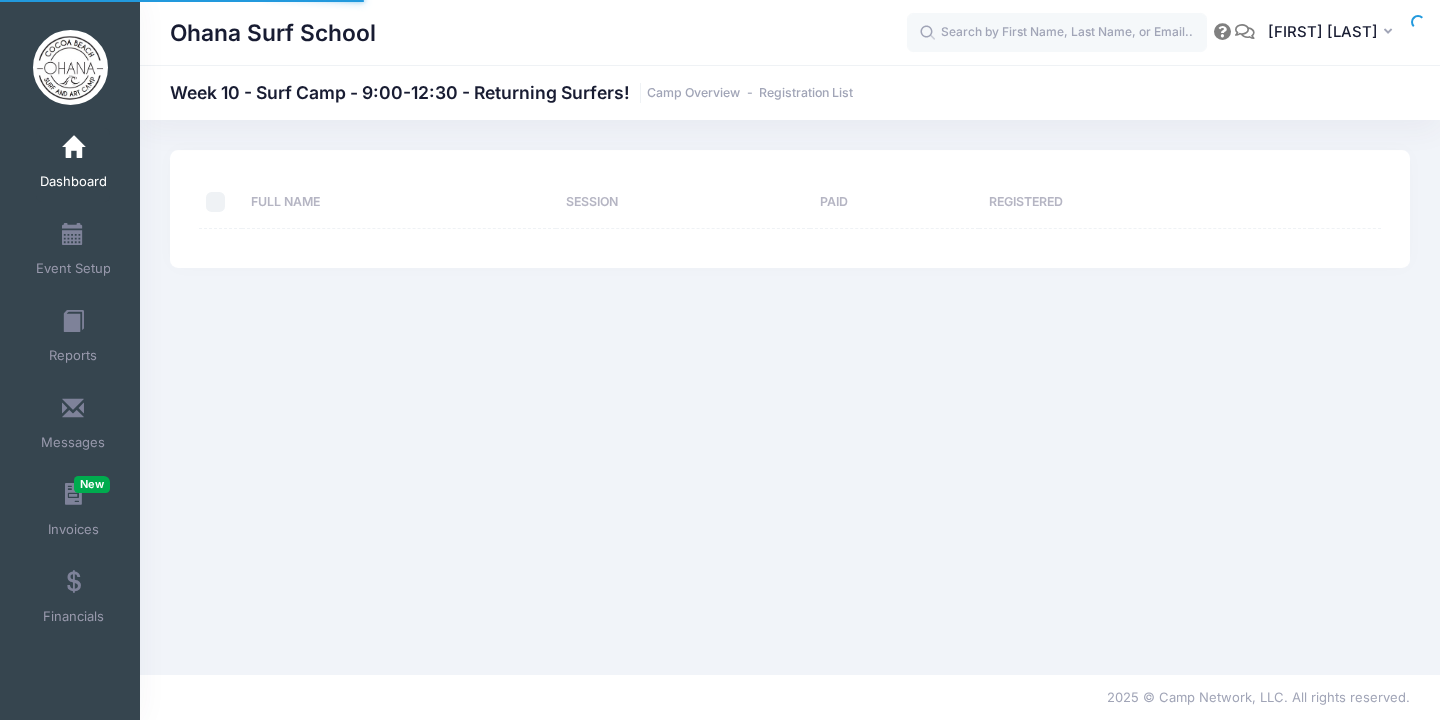 scroll, scrollTop: 0, scrollLeft: 0, axis: both 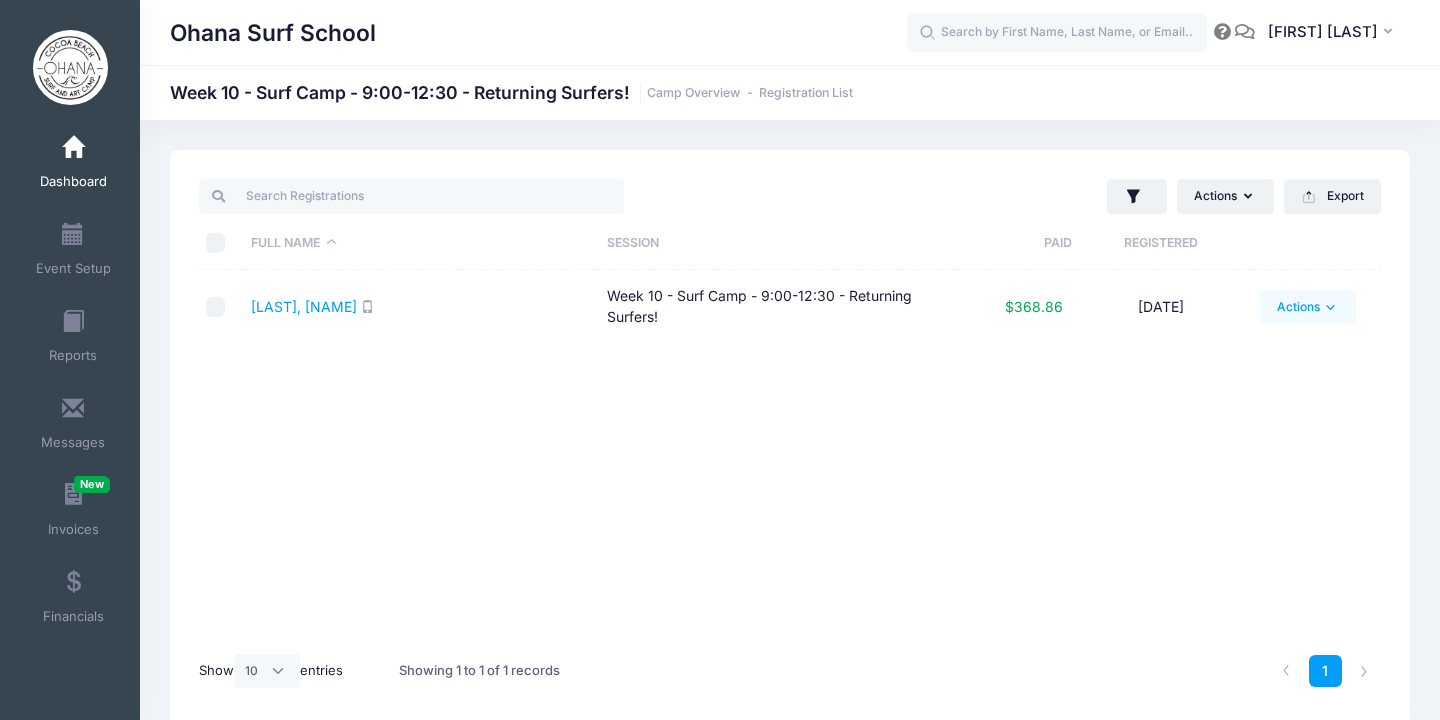 click on "Actions" at bounding box center [1307, 307] 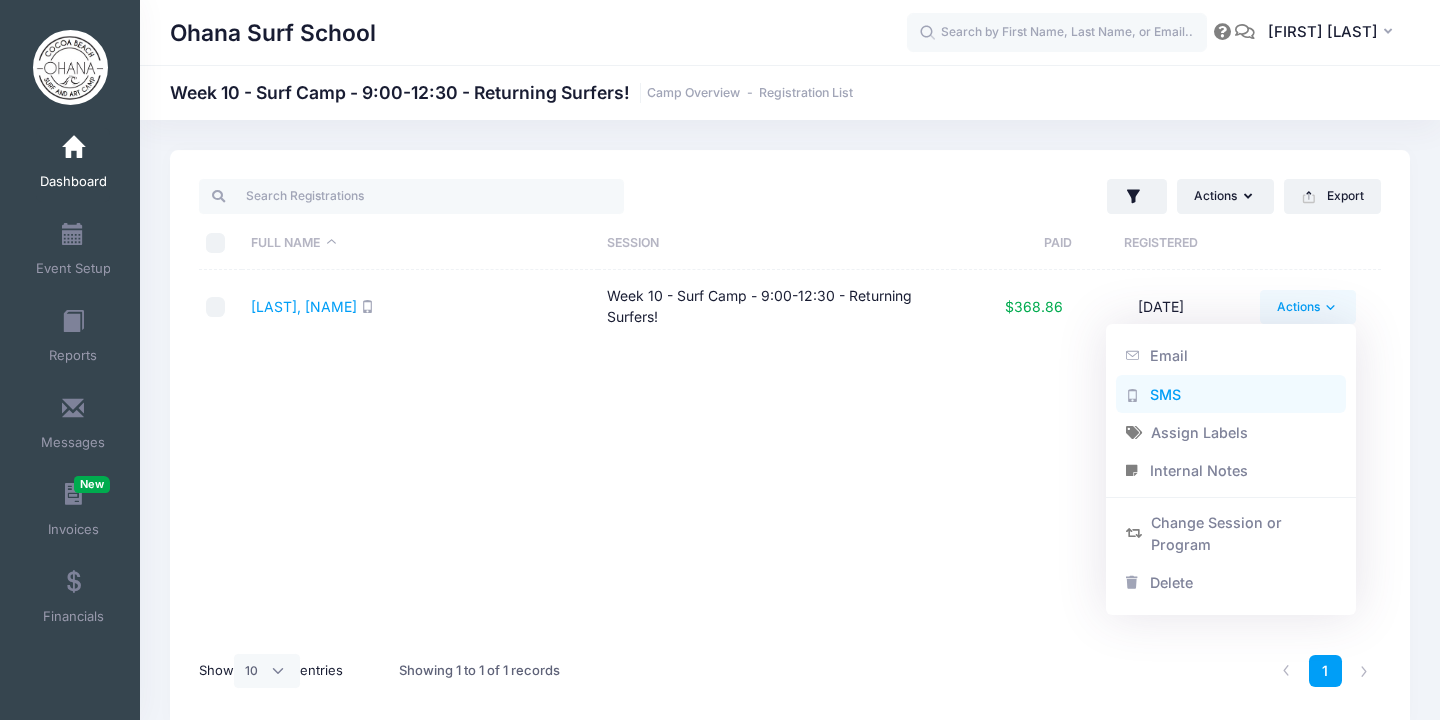 click on "SMS" at bounding box center (1231, 394) 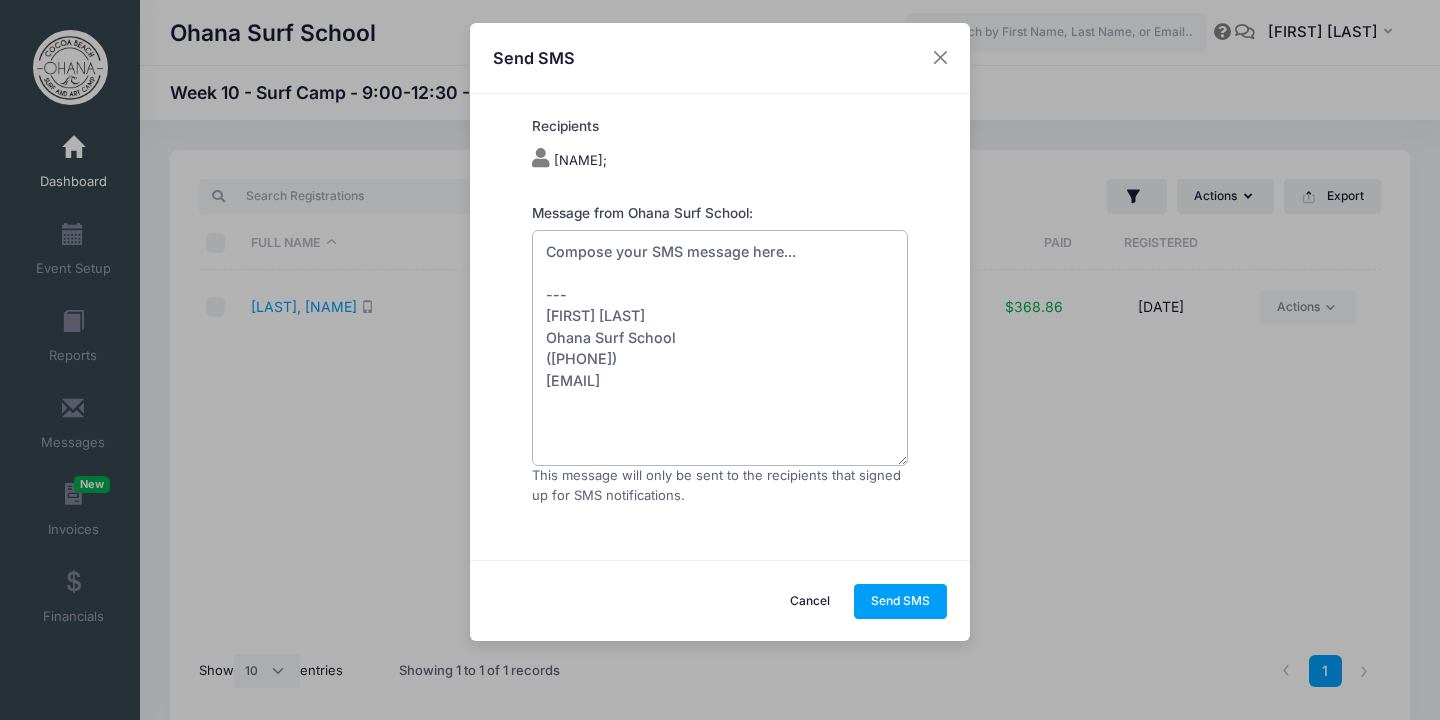 click on "Compose your SMS message here...
---
Ashley Nolan
Ohana Surf School
(321) 720-9142
amnbeach@gmail.com" at bounding box center [720, 348] 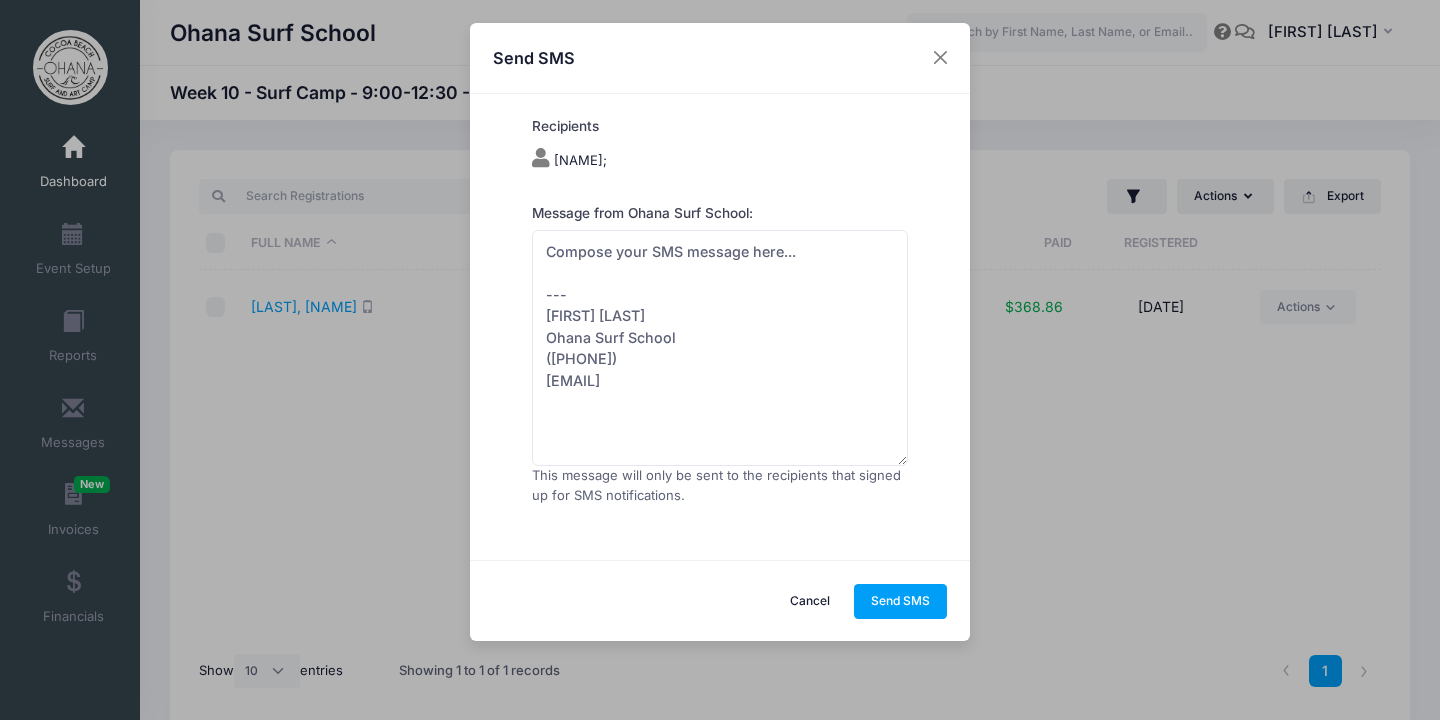 type 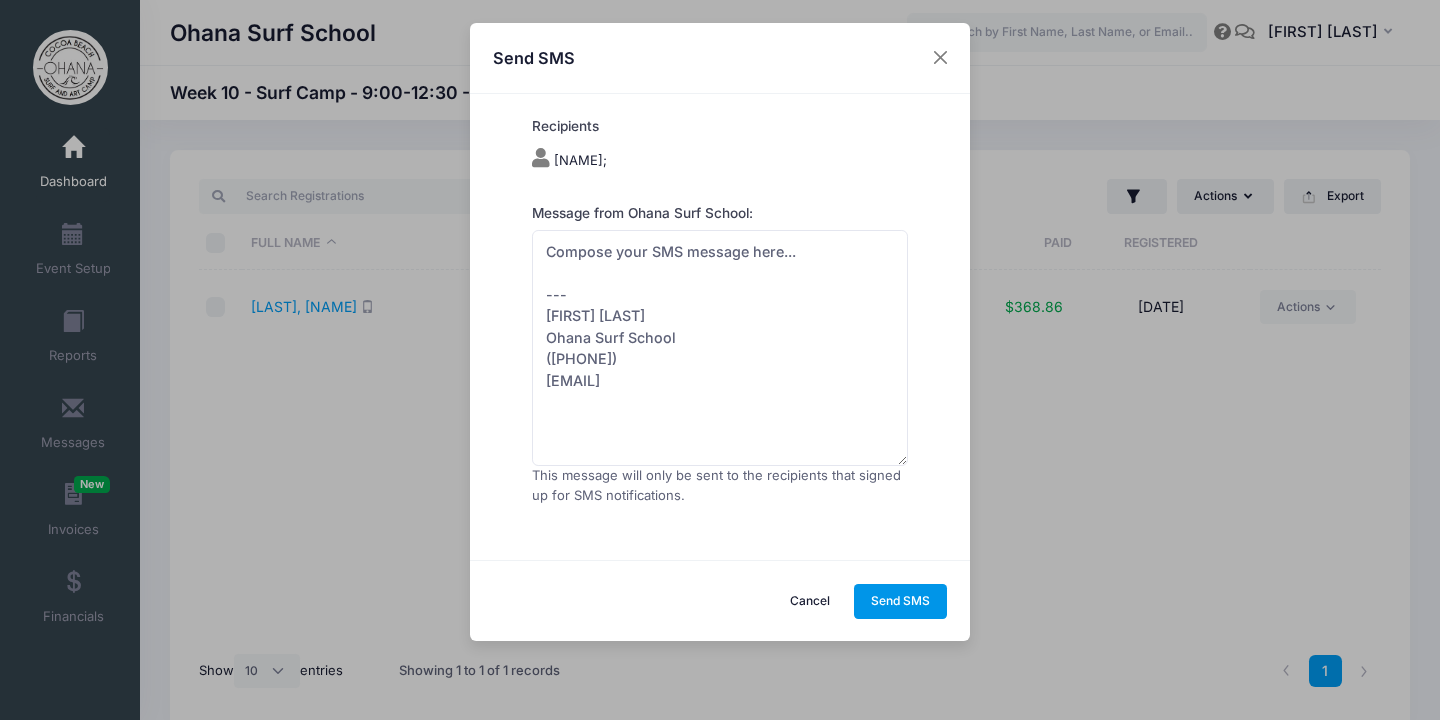 type 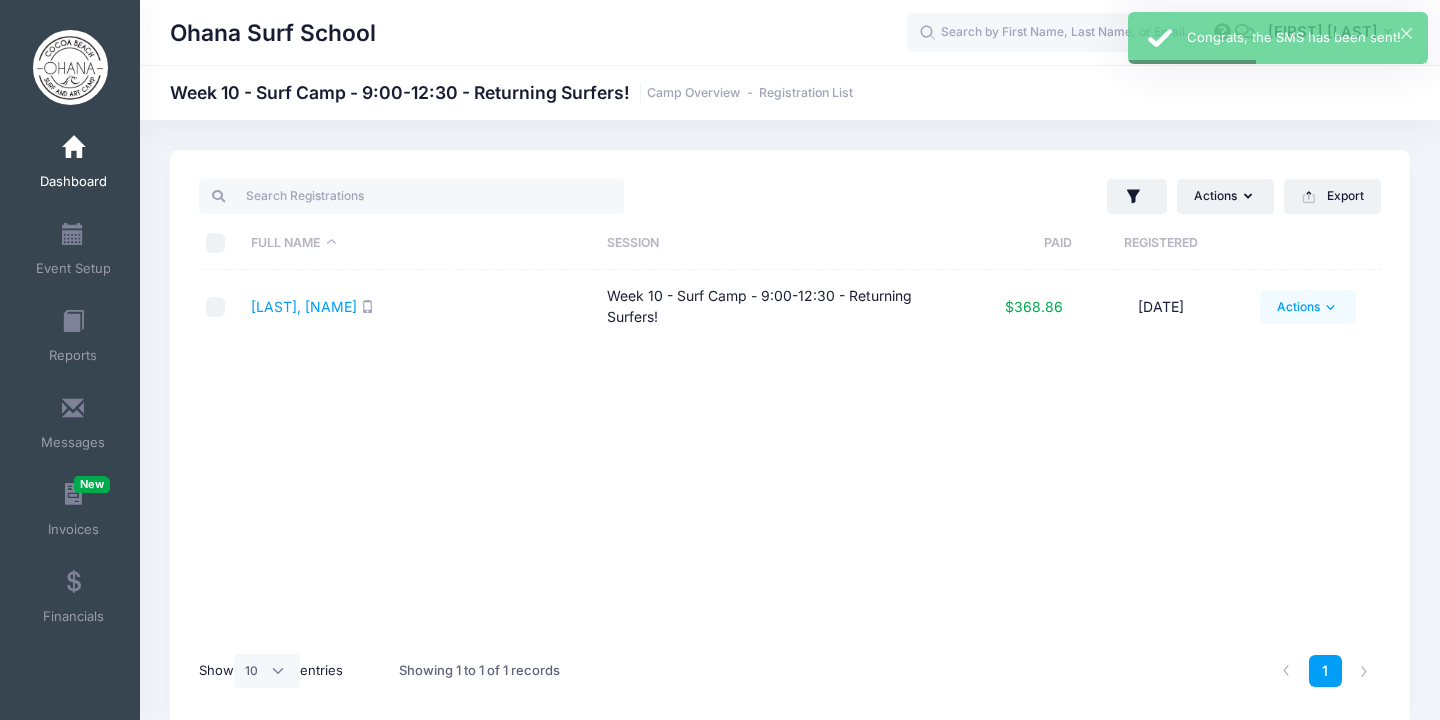 click 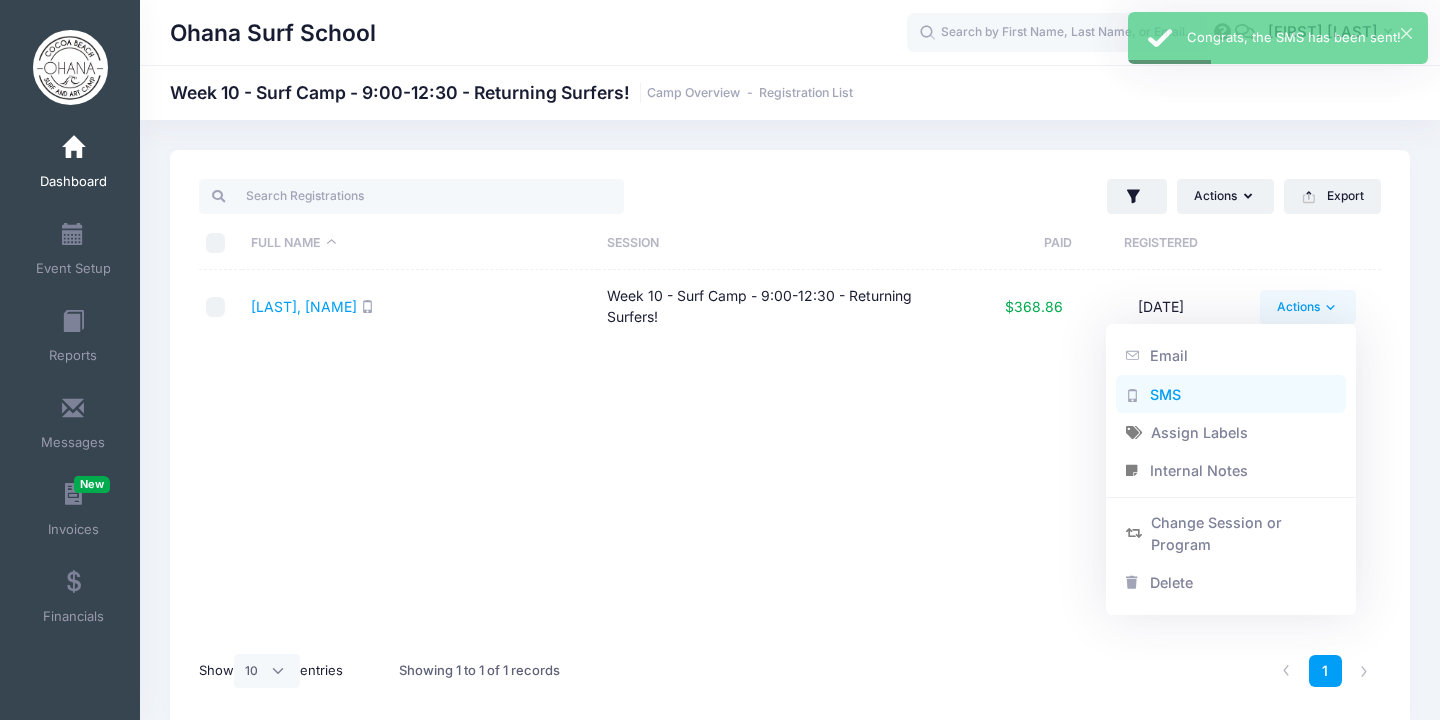 click on "SMS" at bounding box center [1231, 394] 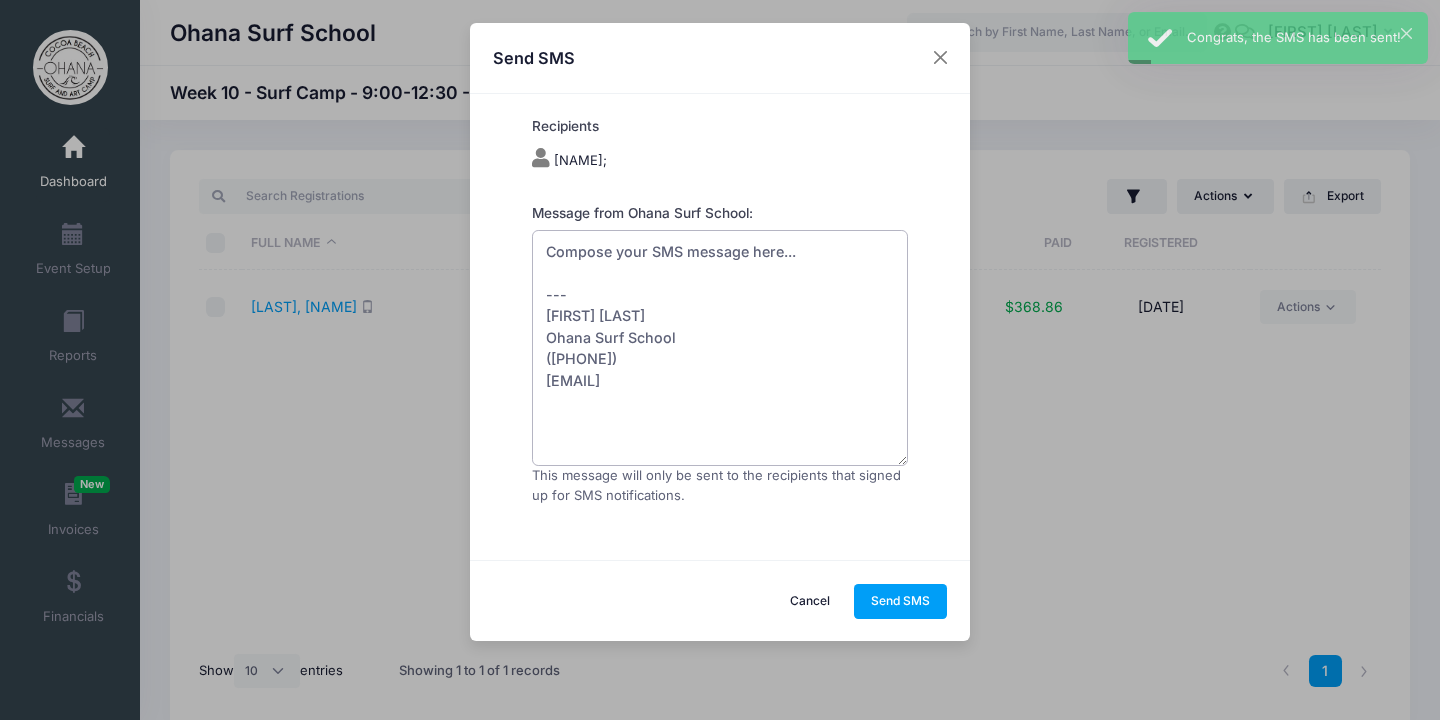 click on "Compose your SMS message here...
---
Ashley Nolan
Ohana Surf School
(321) 720-9142
amnbeach@gmail.com" at bounding box center [720, 348] 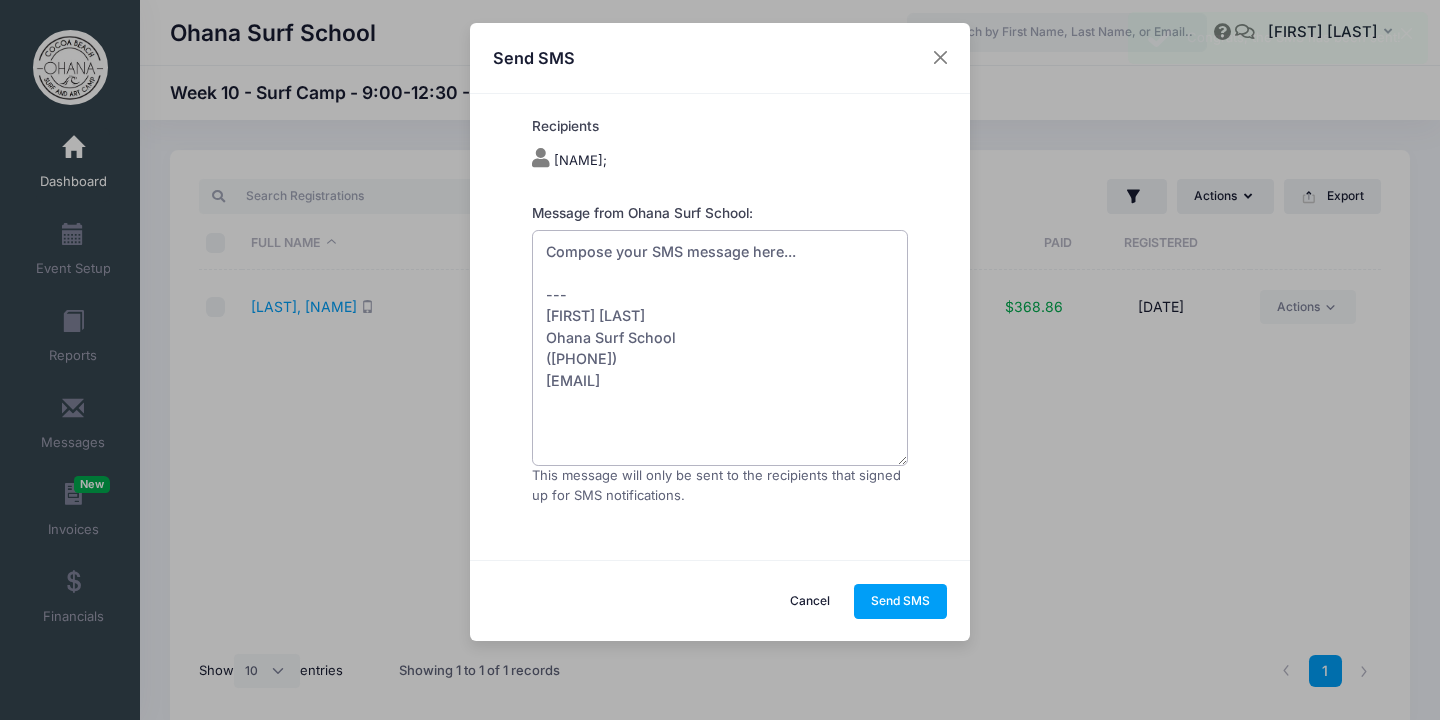 drag, startPoint x: 817, startPoint y: 253, endPoint x: 480, endPoint y: 253, distance: 337 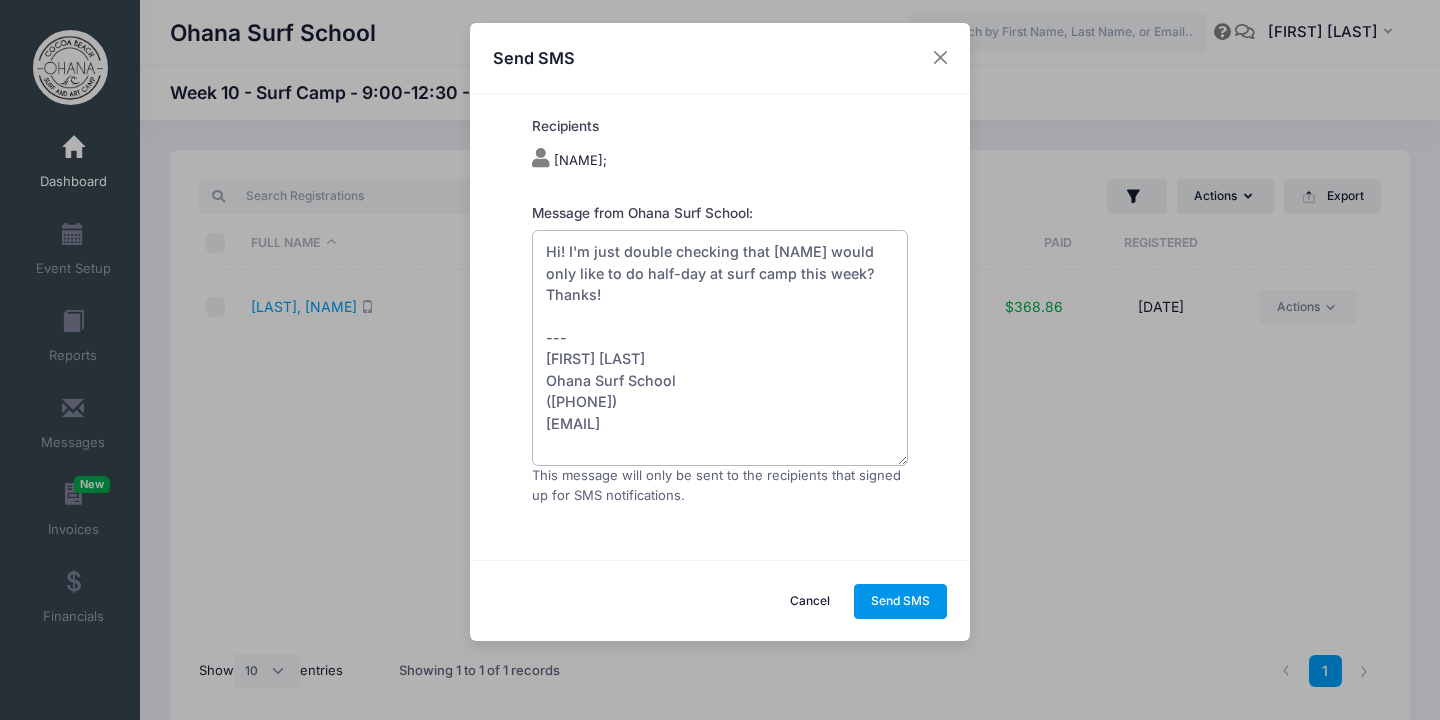 type on "Hi! I'm just double checking that Nora would only like to do half-day at surf camp this week? Thanks!
---
Ashley Nolan
Ohana Surf School
(321) 720-9142
amnbeach@gmail.com" 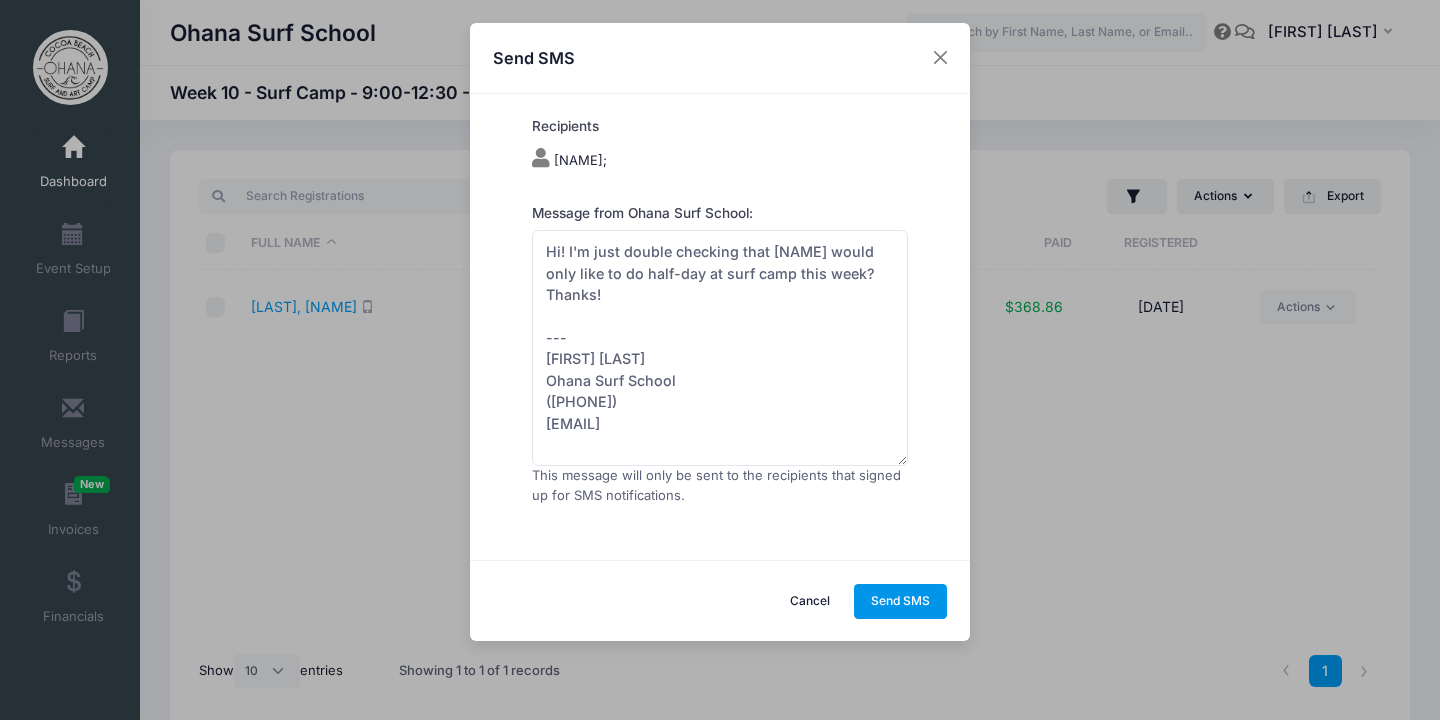 click on "Send SMS" at bounding box center [901, 601] 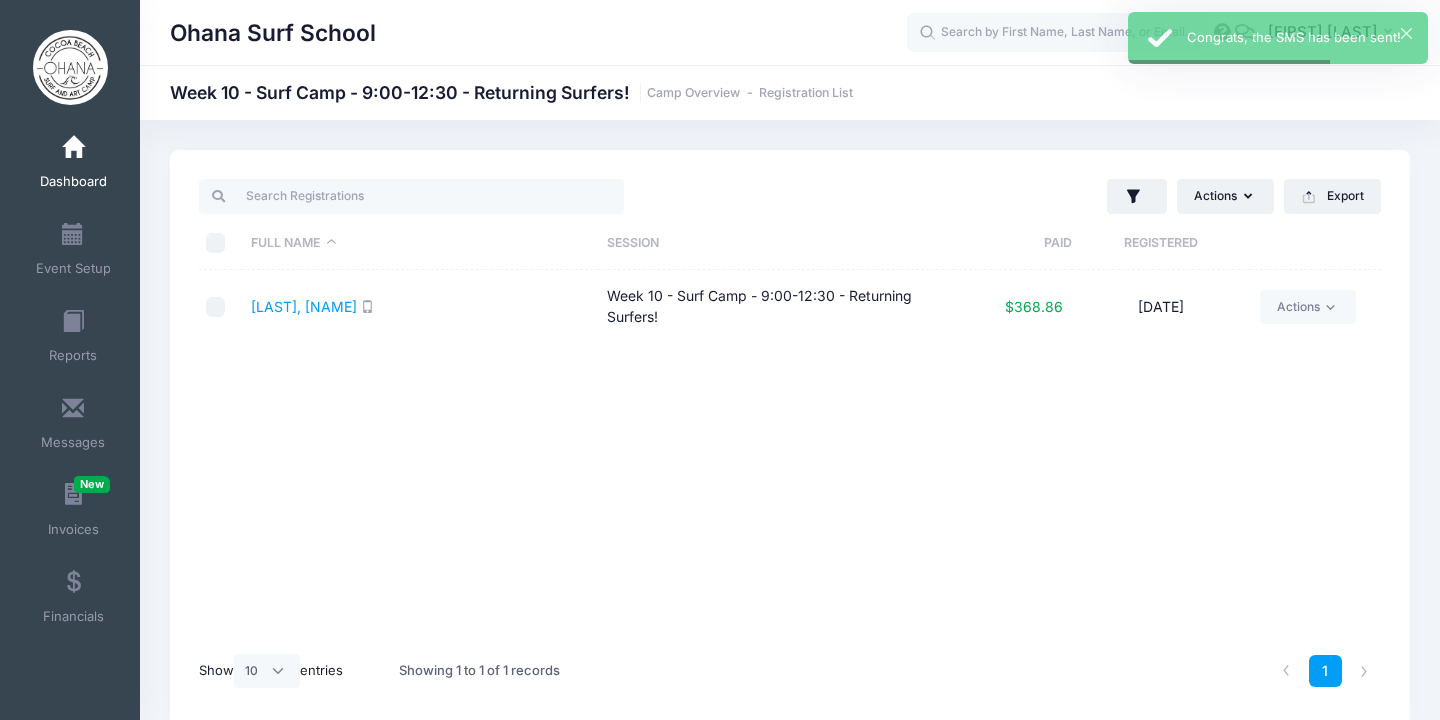 click at bounding box center [73, 148] 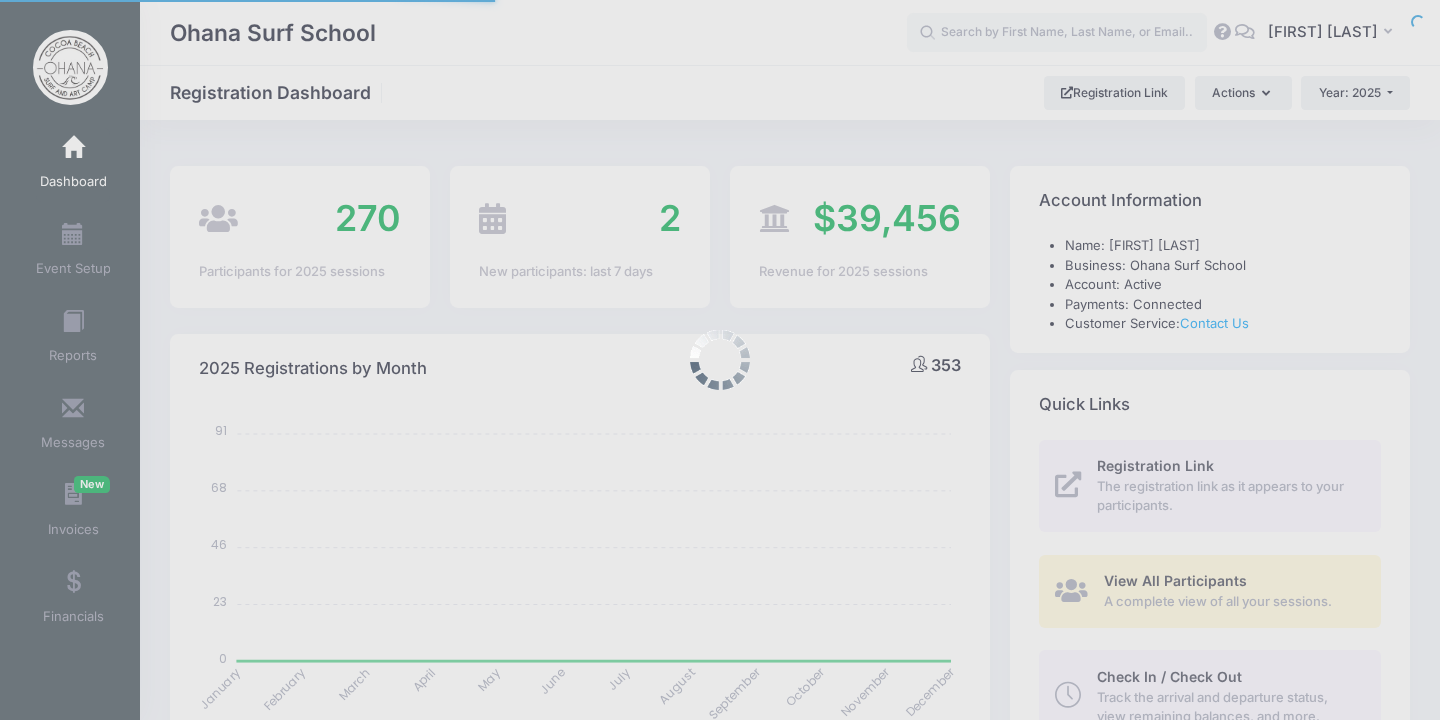 select 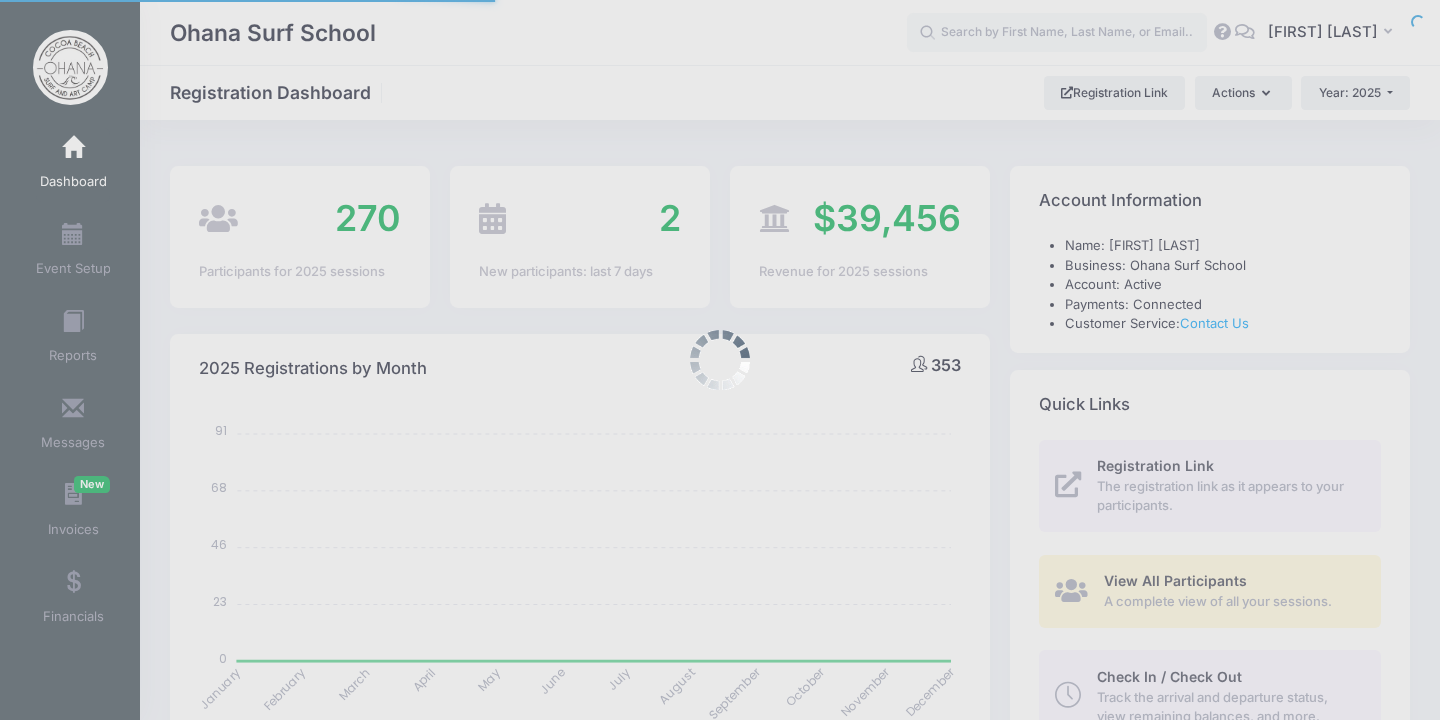 scroll, scrollTop: 0, scrollLeft: 0, axis: both 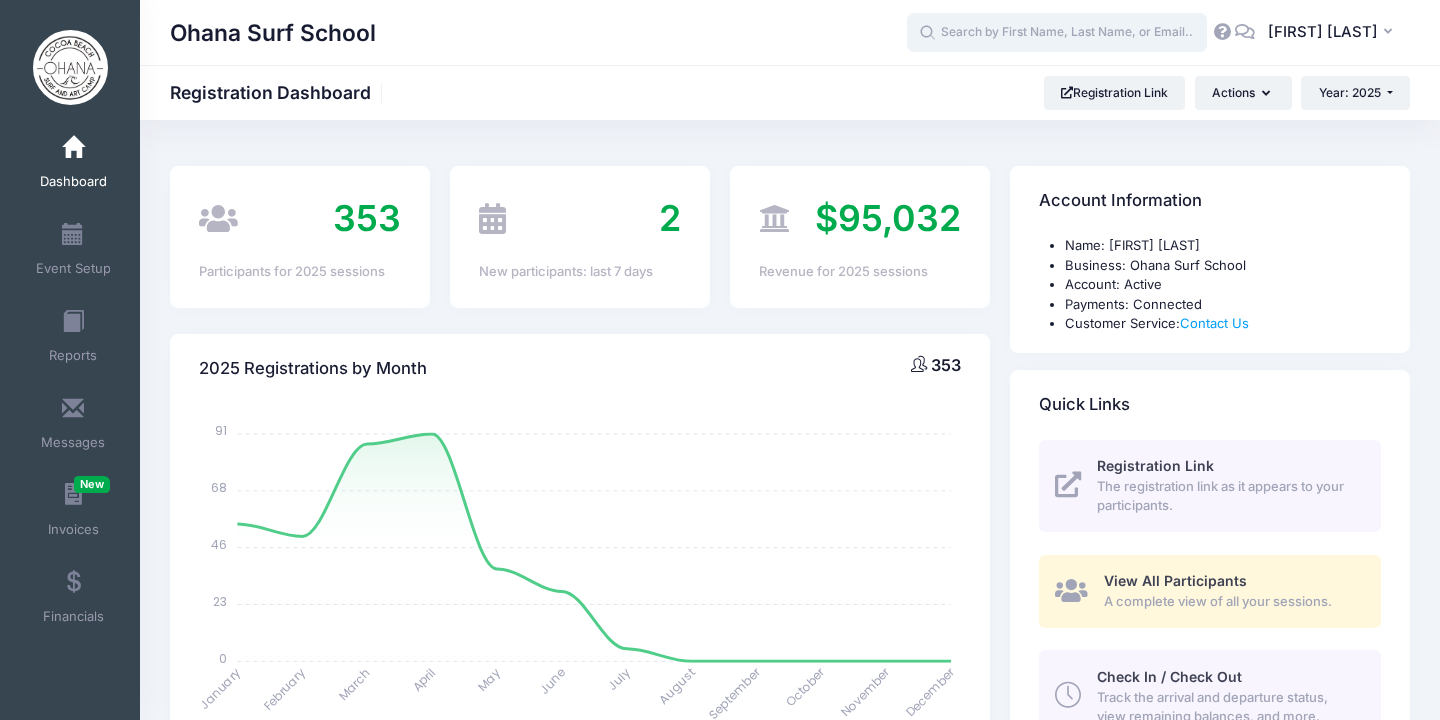 click at bounding box center (1057, 33) 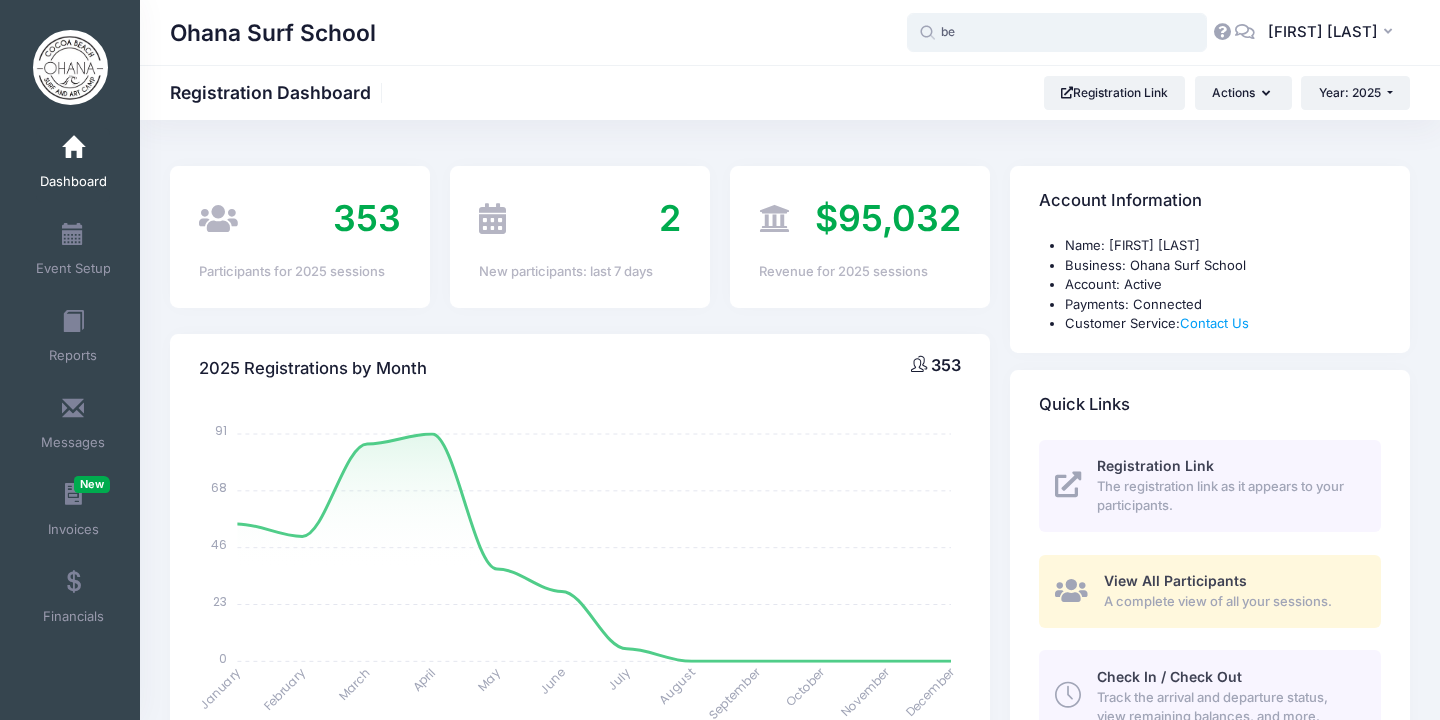 type on "b" 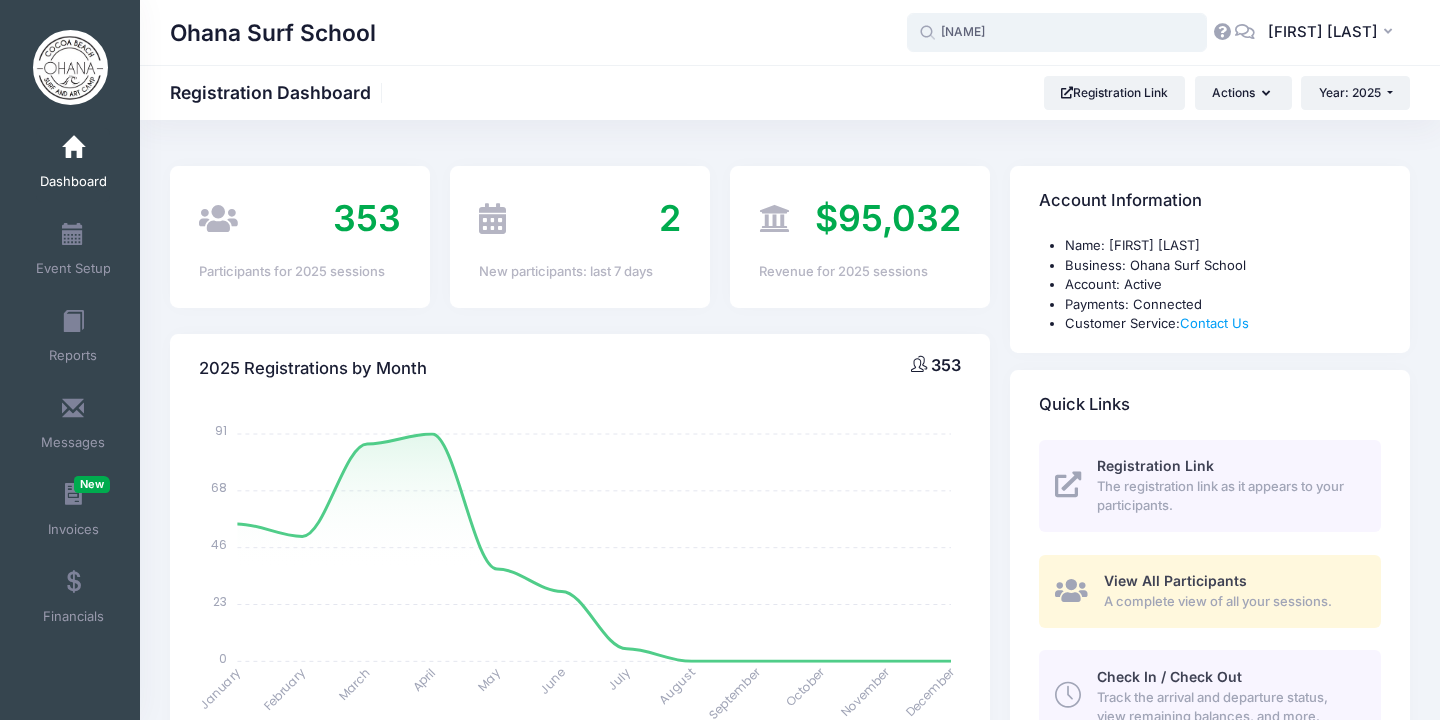 type on "n" 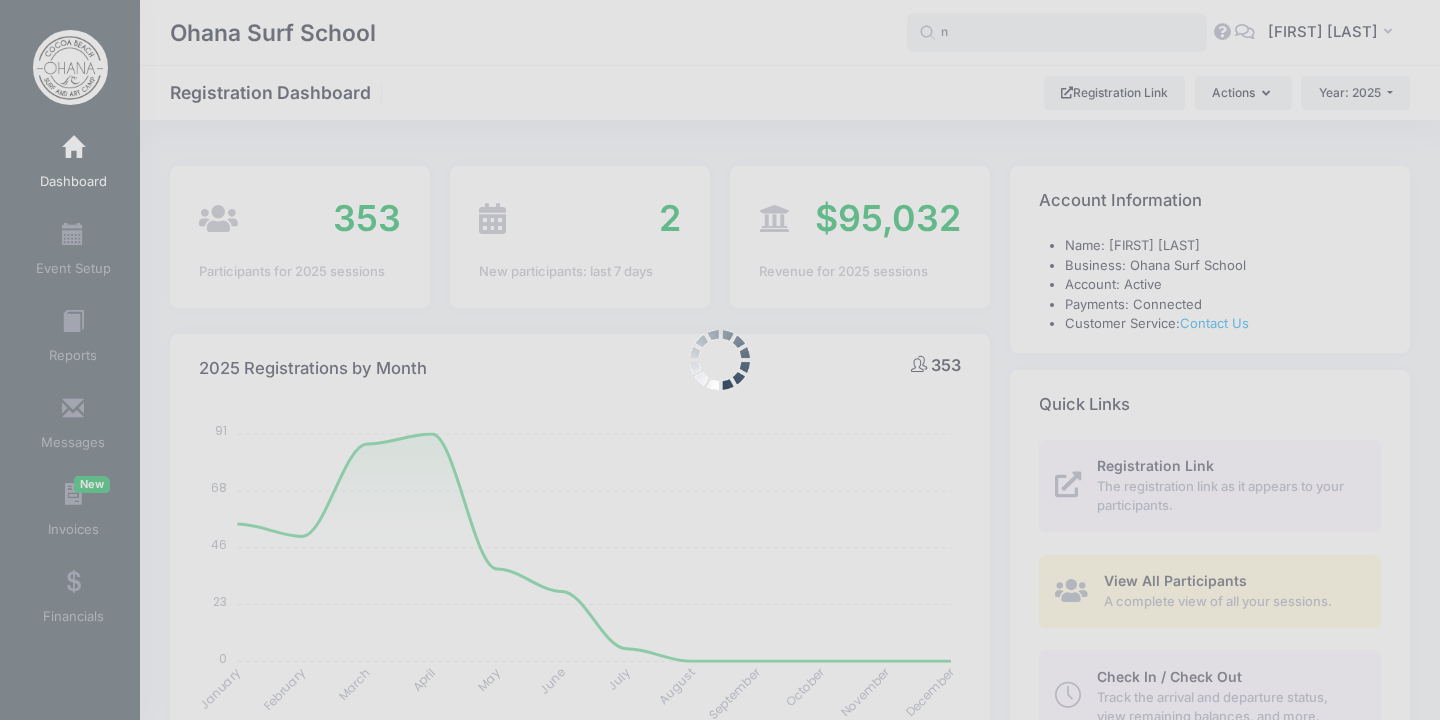 type 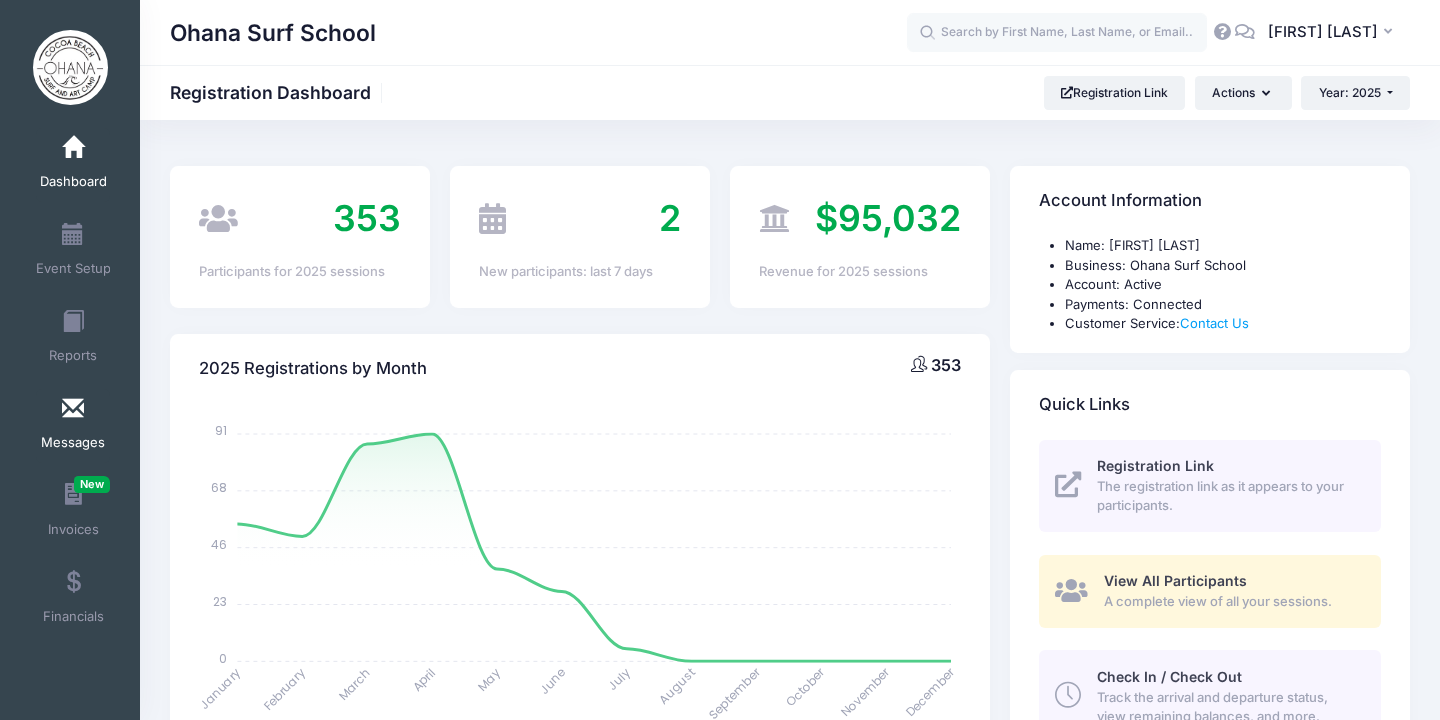 click on "Messages" at bounding box center [73, 426] 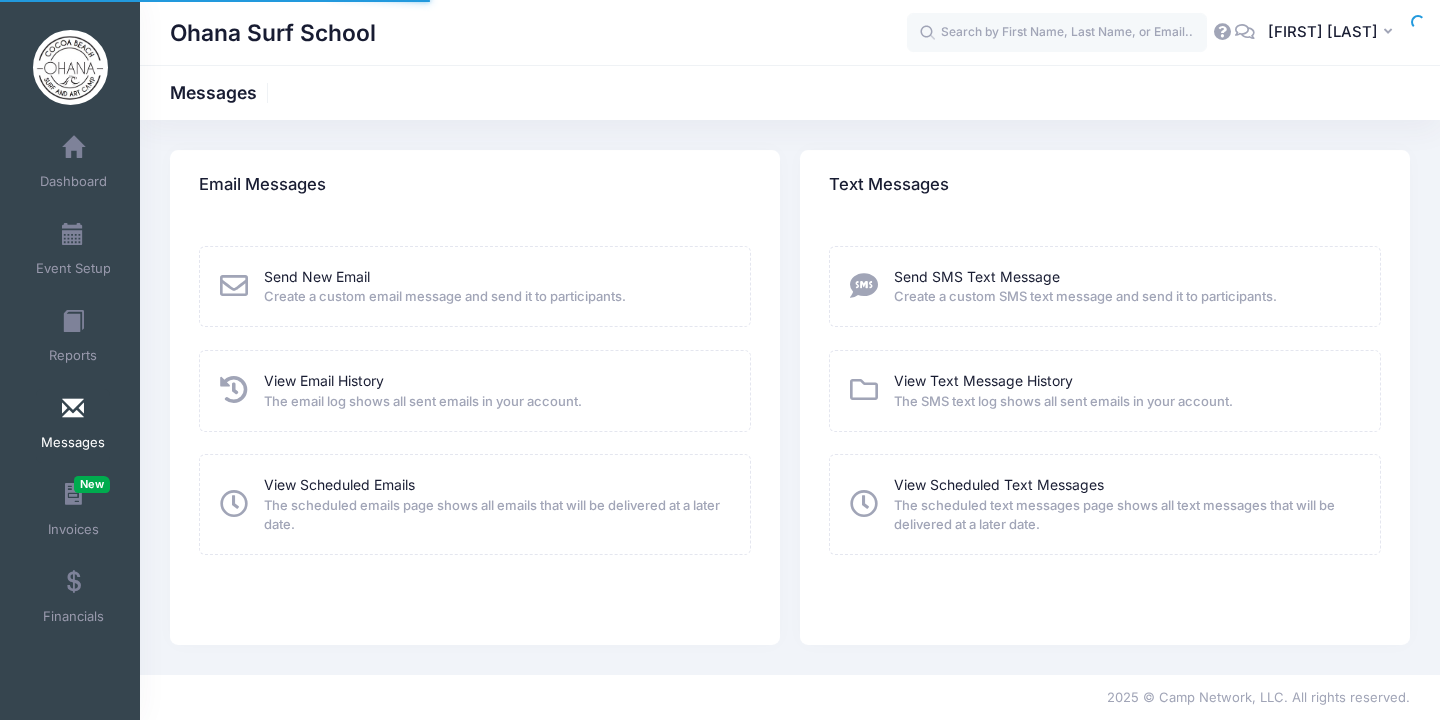 scroll, scrollTop: 0, scrollLeft: 0, axis: both 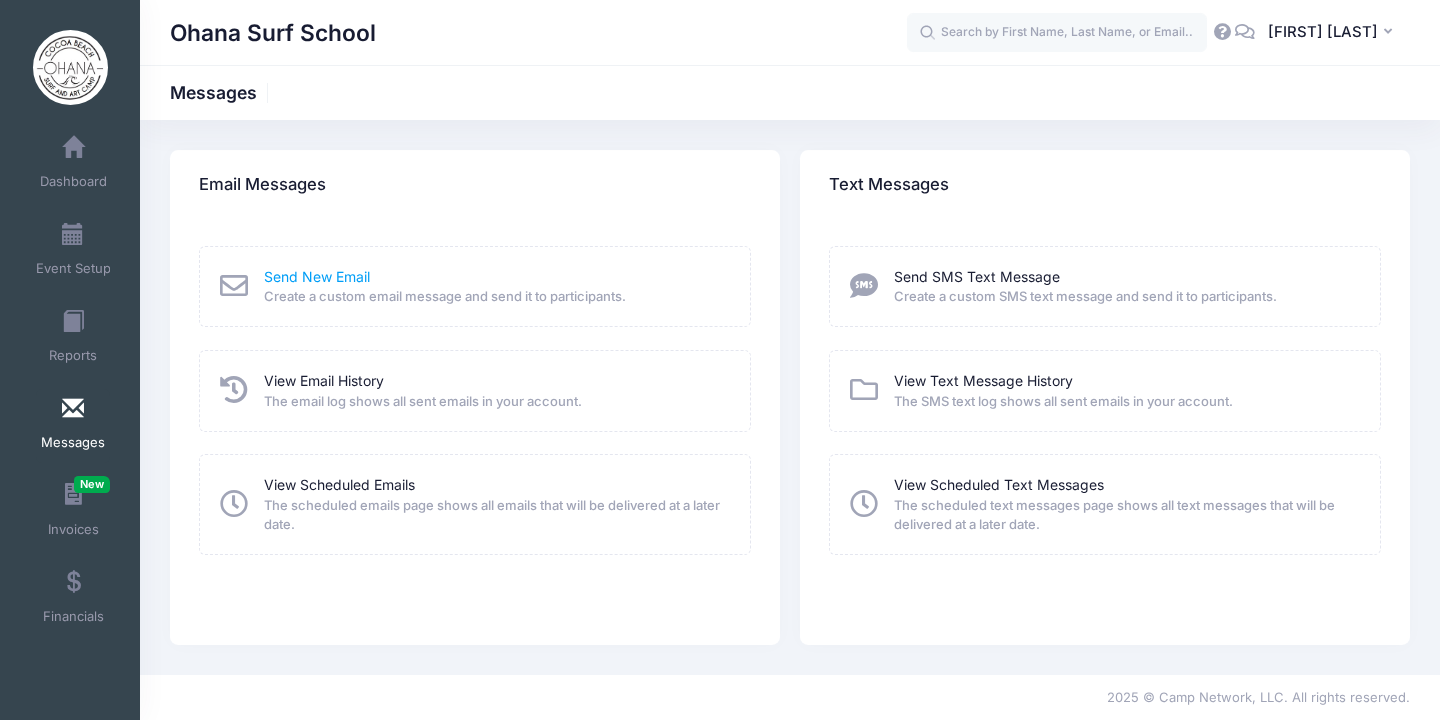 click on "Send New Email" at bounding box center [317, 276] 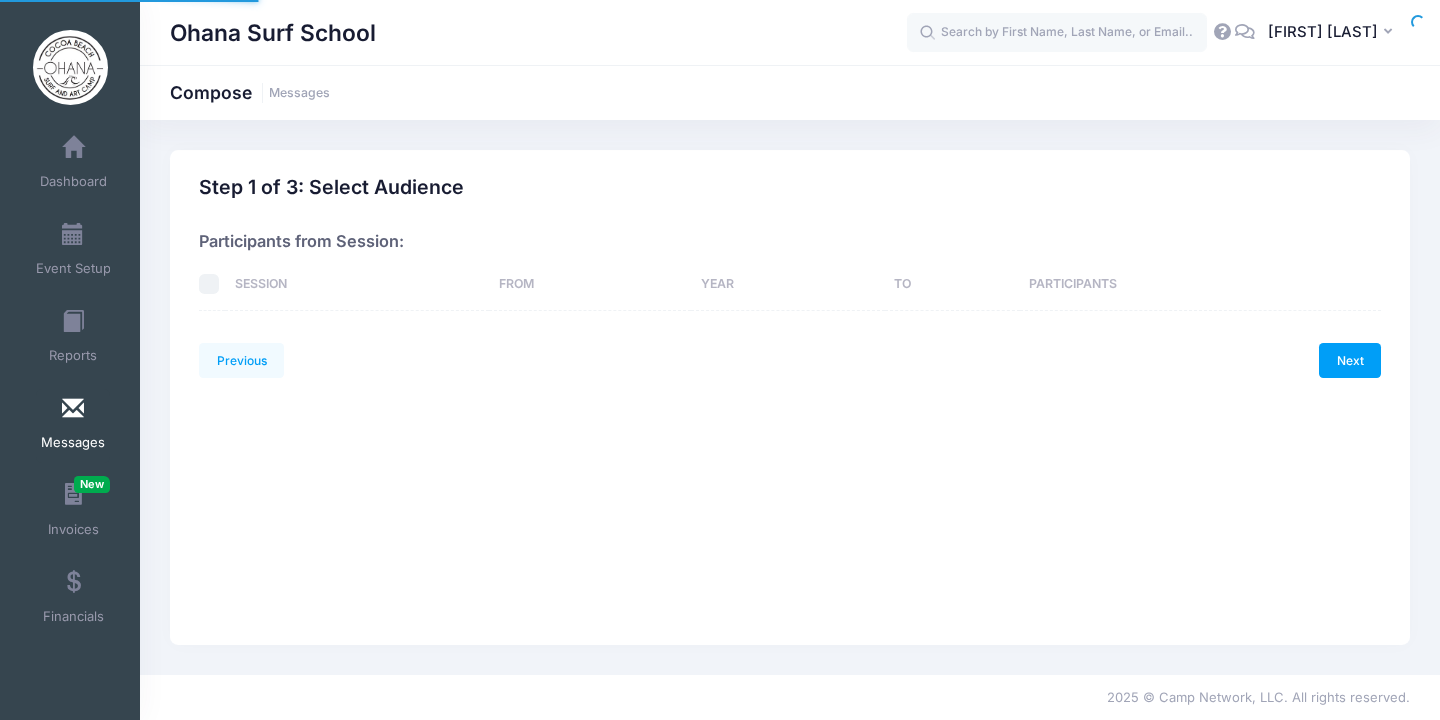 scroll, scrollTop: 0, scrollLeft: 0, axis: both 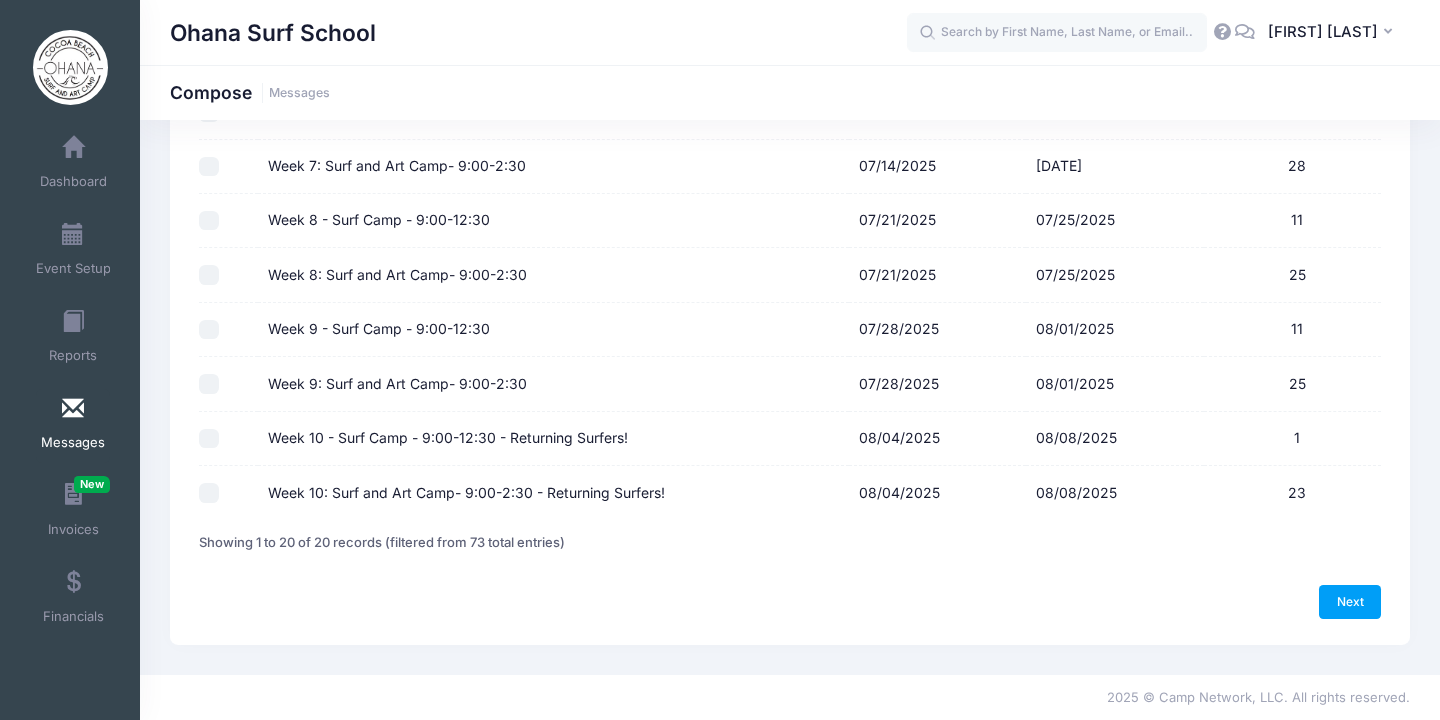 click on "Week 9: Surf and Art Camp- 9:00-2:30" at bounding box center (209, 384) 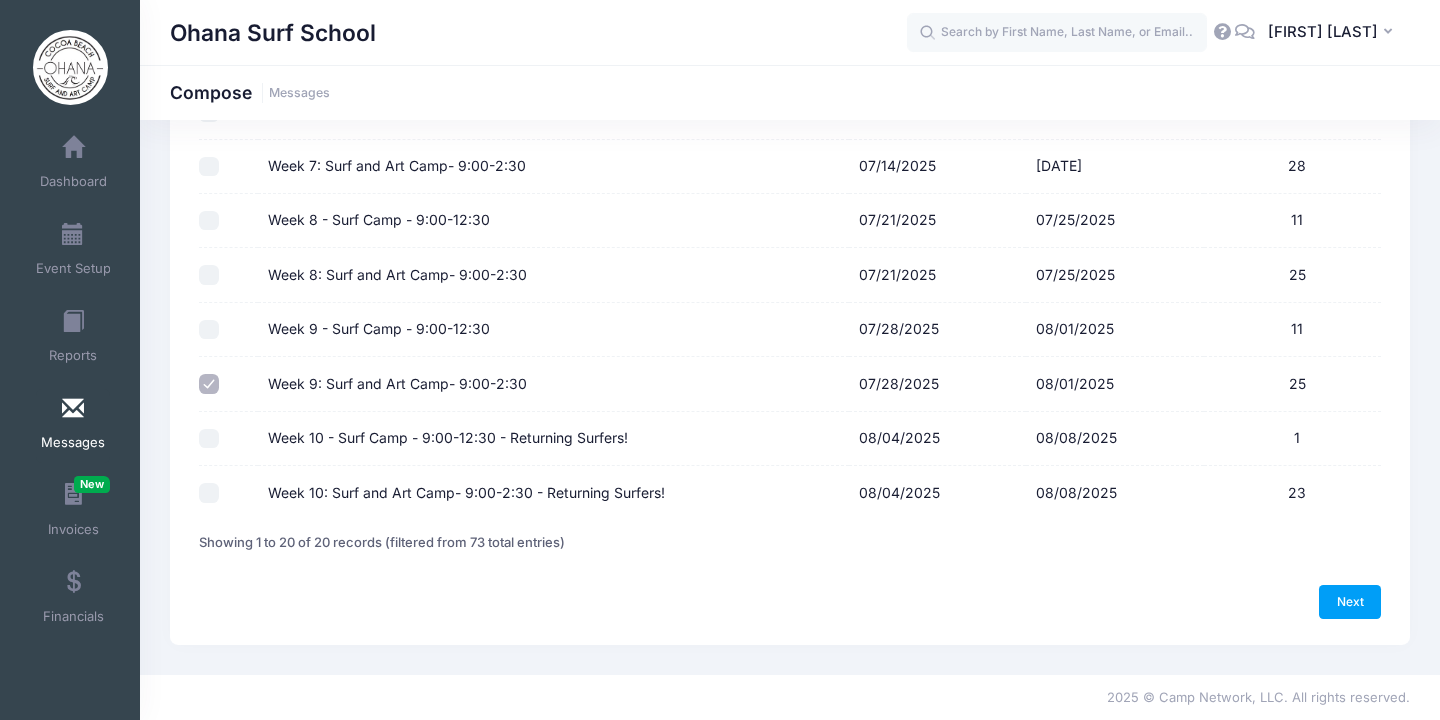 click on "Week 9 - Surf Camp - 9:00-12:30" at bounding box center [209, 330] 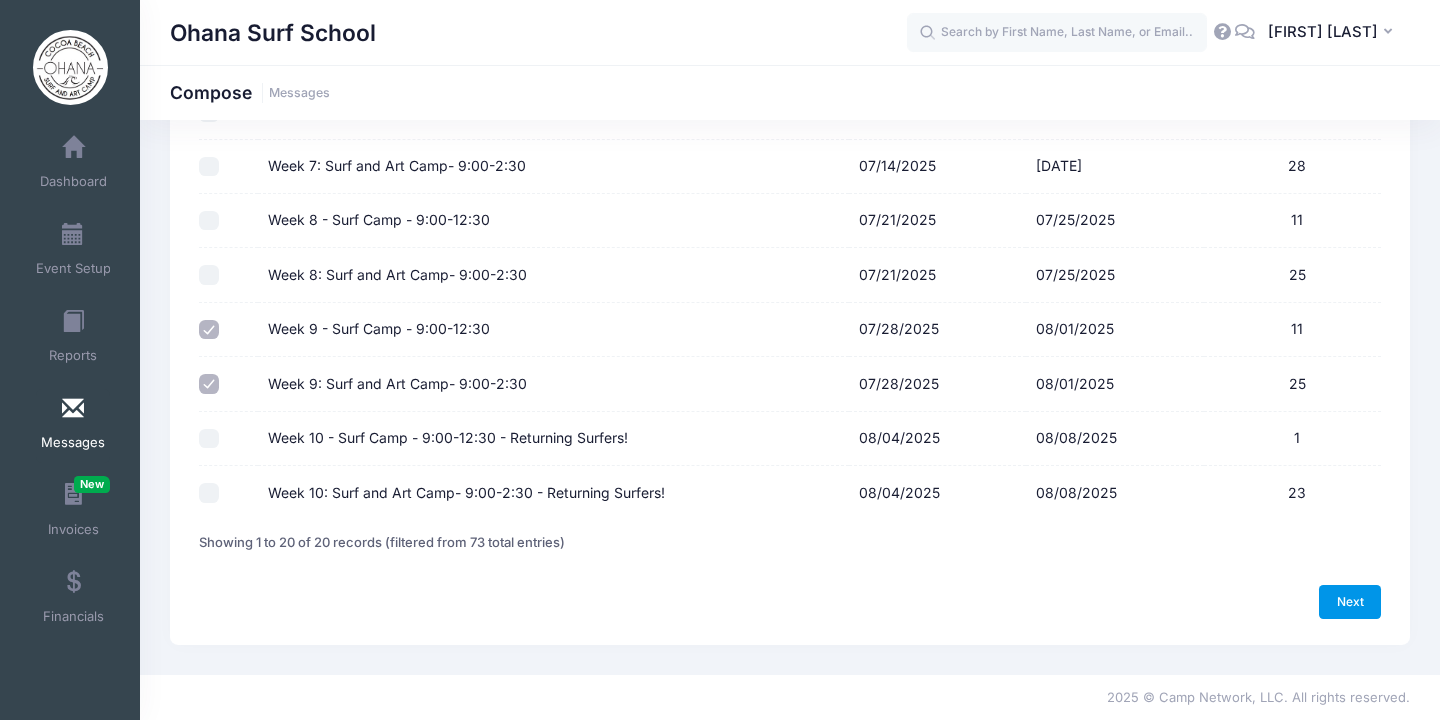 click on "Next" at bounding box center (1350, 602) 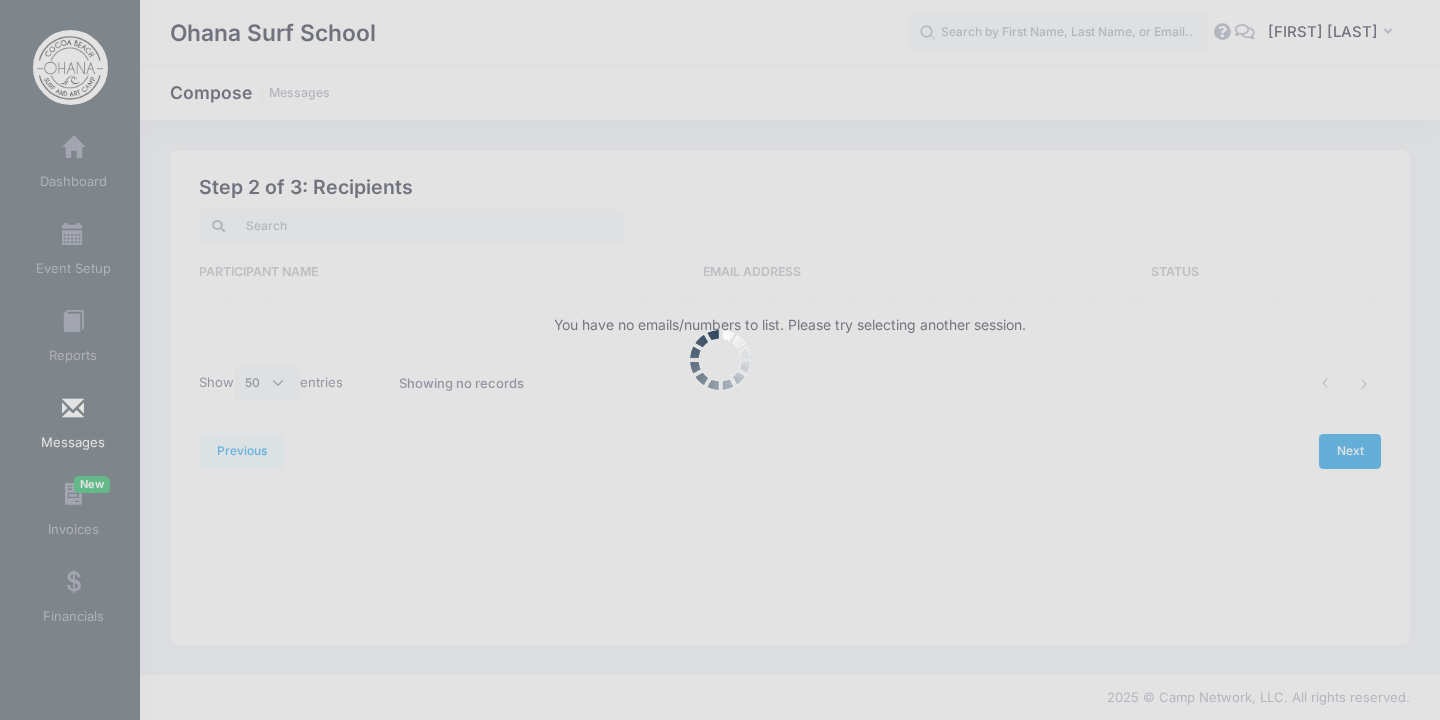 scroll, scrollTop: 0, scrollLeft: 0, axis: both 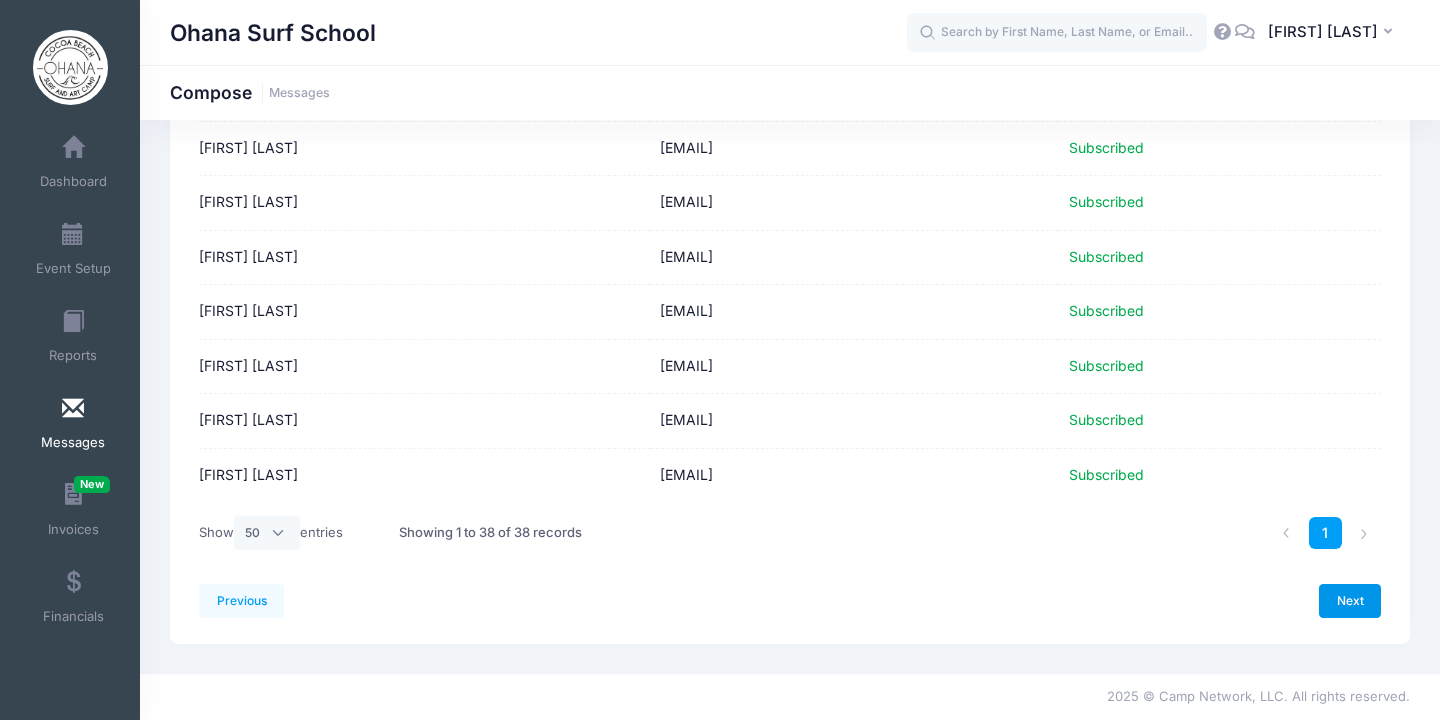 click on "Next" at bounding box center [1350, 601] 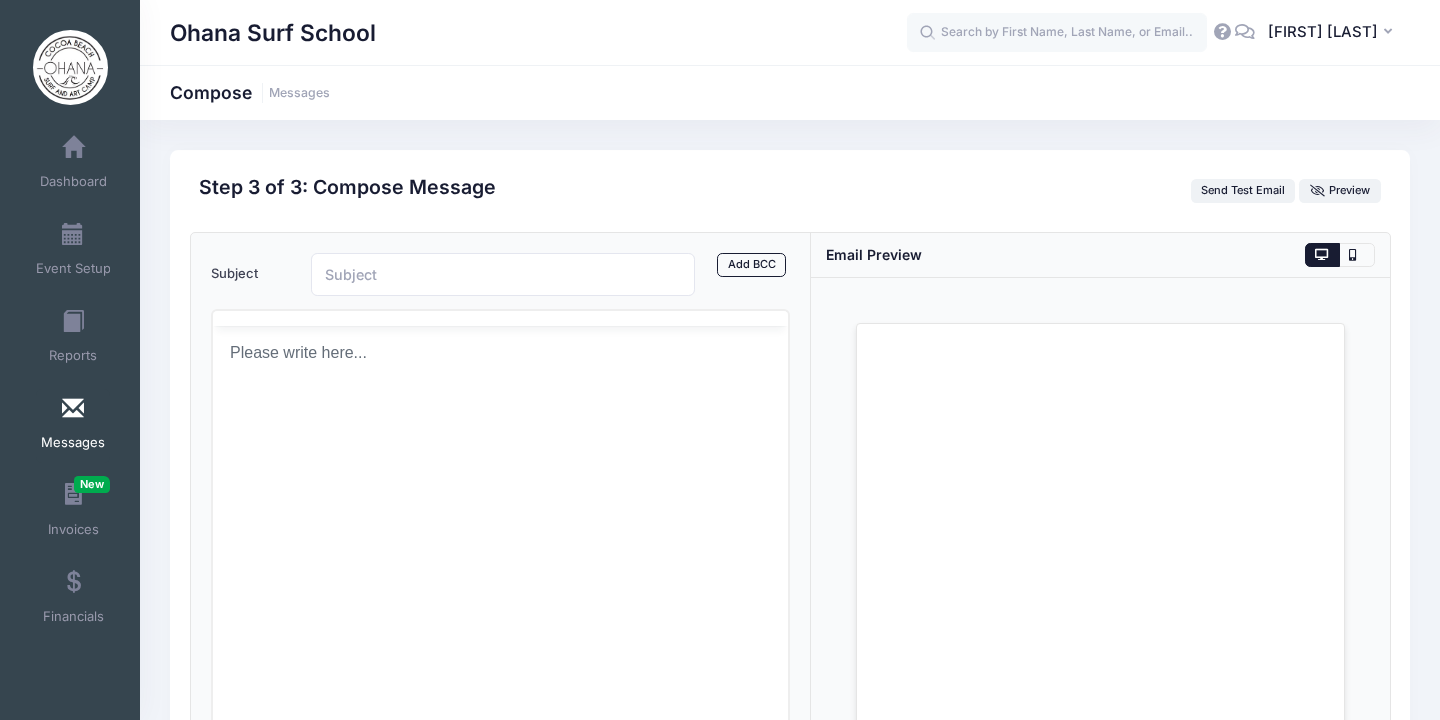 scroll, scrollTop: 0, scrollLeft: 0, axis: both 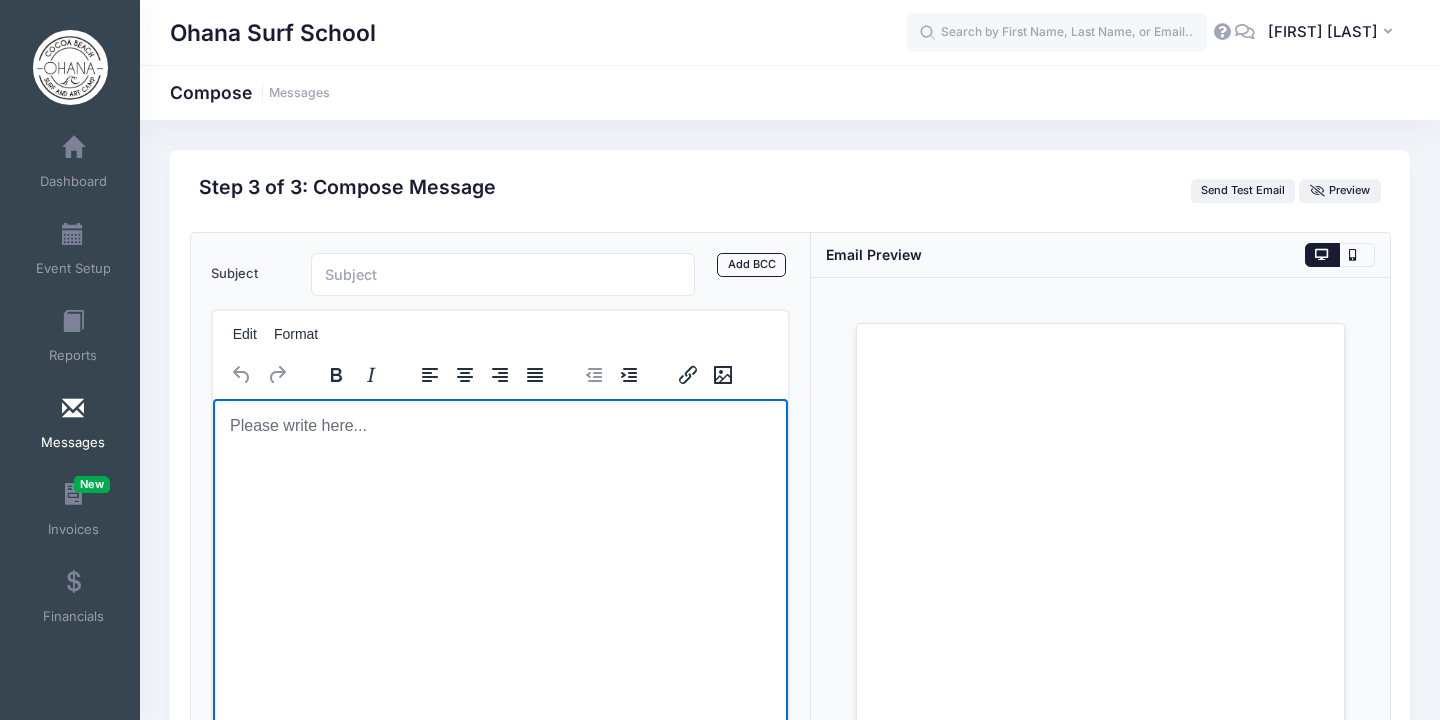 click at bounding box center [499, 425] 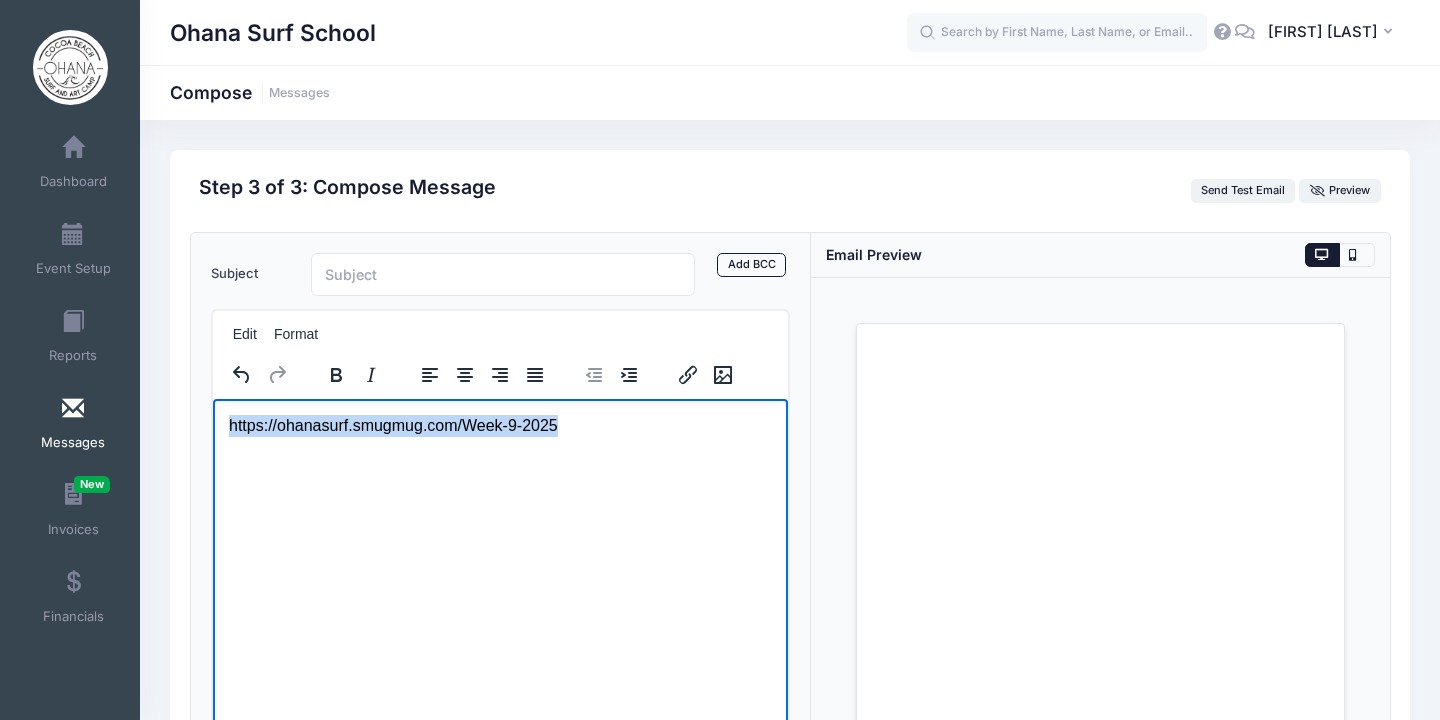 drag, startPoint x: 589, startPoint y: 421, endPoint x: 100, endPoint y: 421, distance: 489 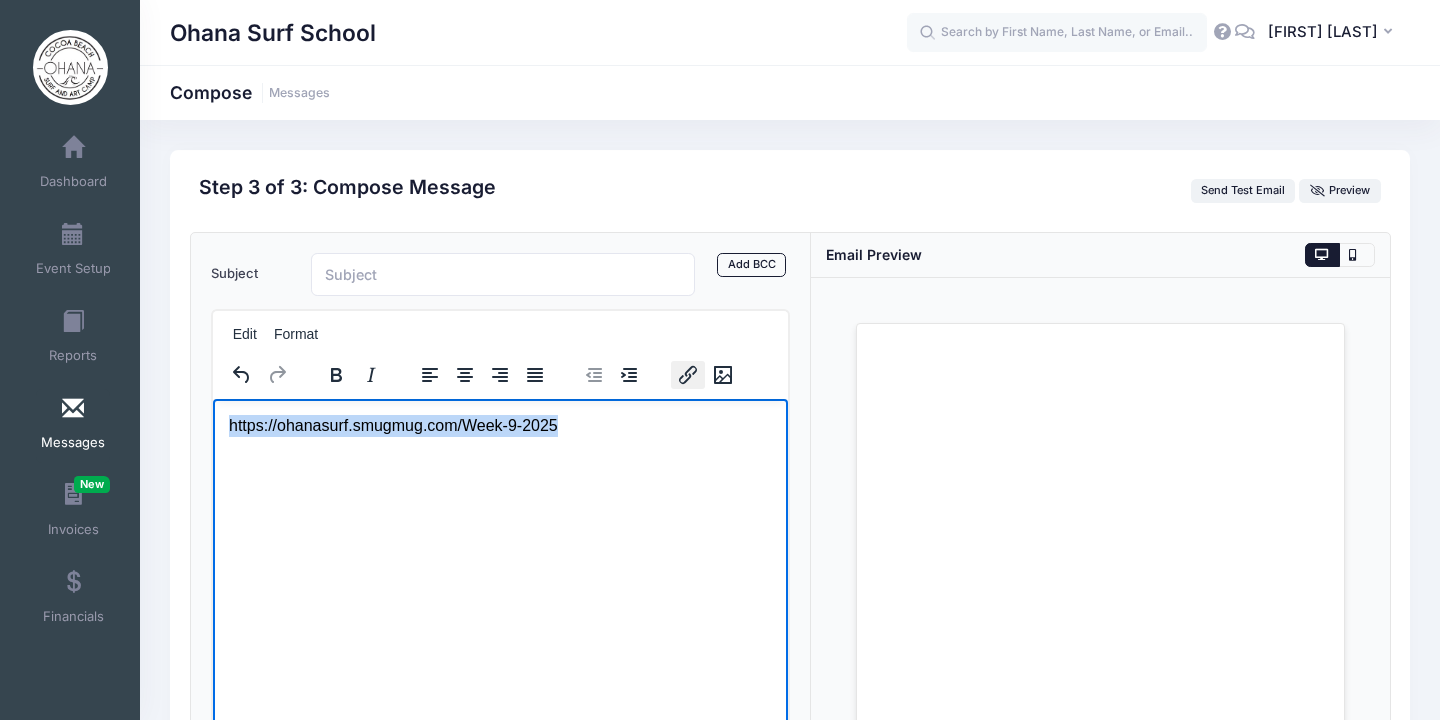 click 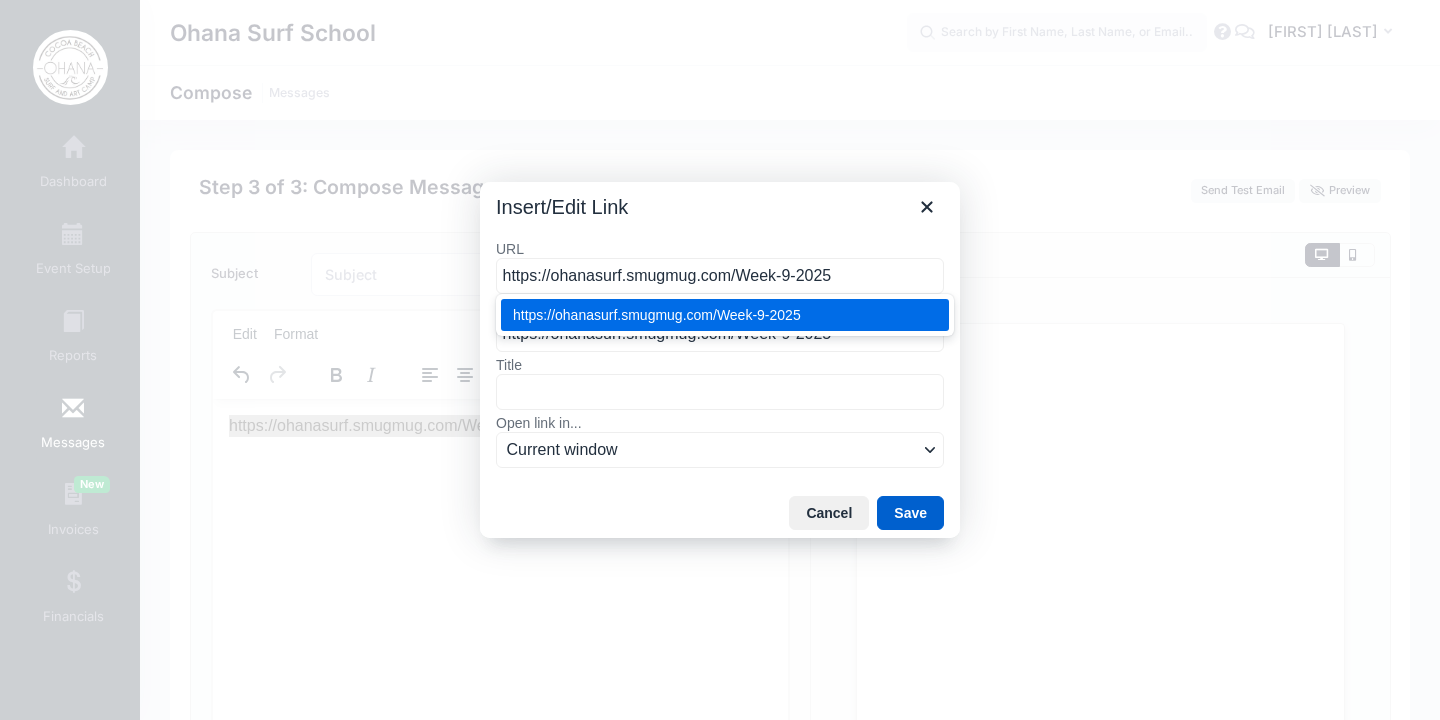 type on "https://ohanasurf.smugmug.com/Week-9-2025" 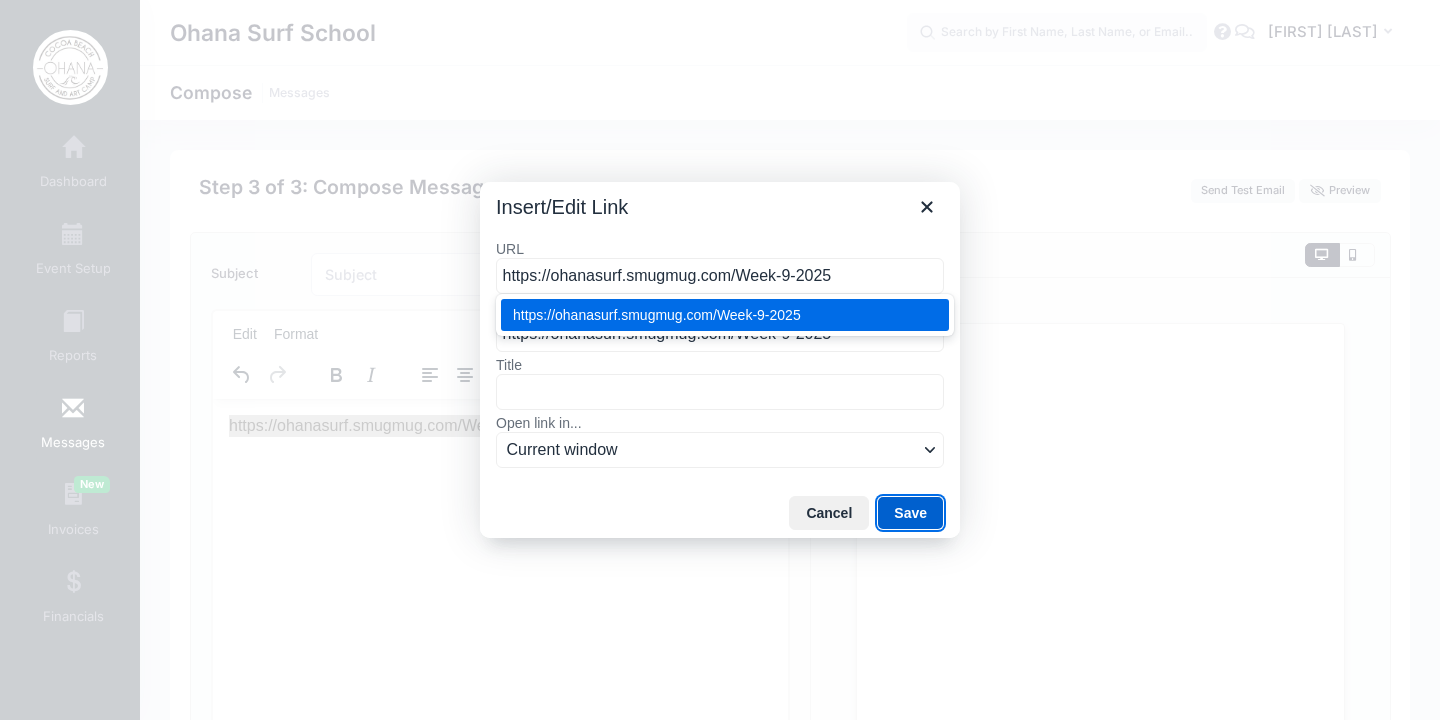 click on "Save" at bounding box center (910, 513) 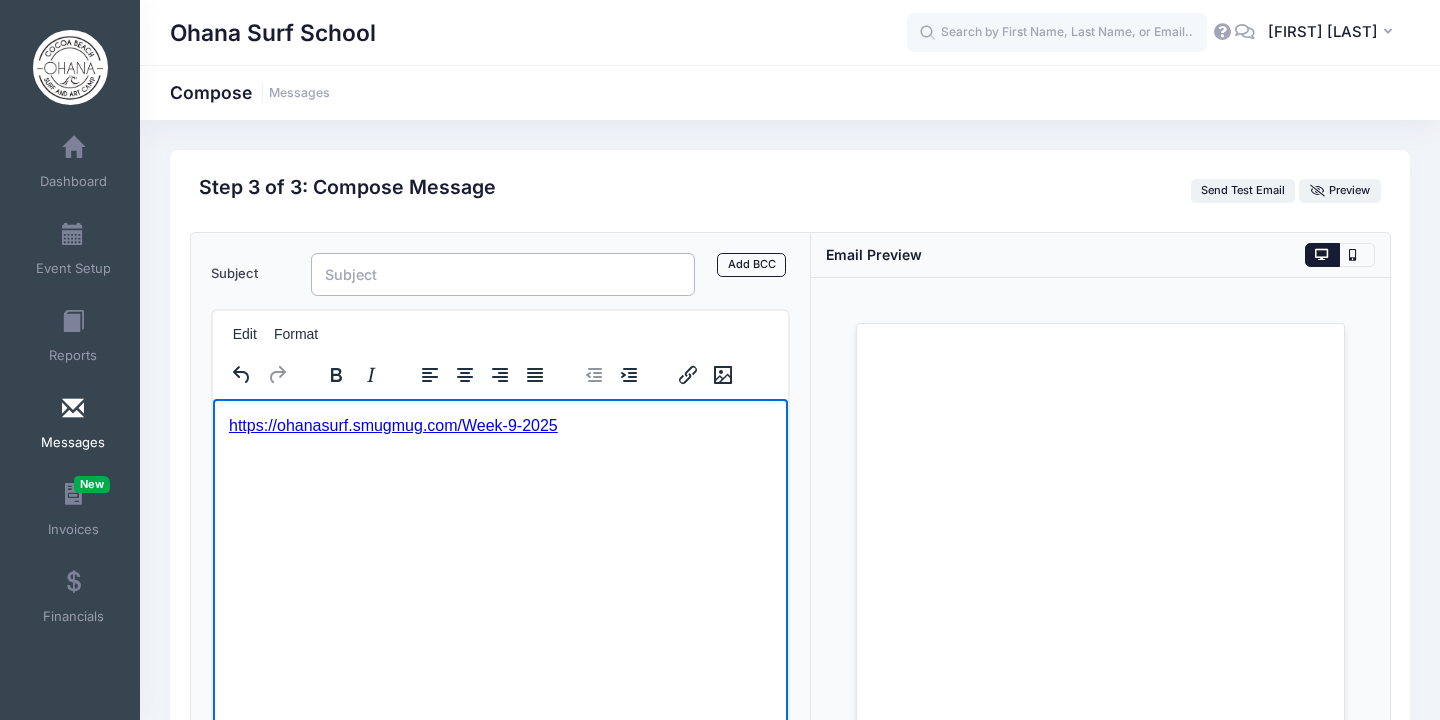 click on "Subject" at bounding box center (503, 274) 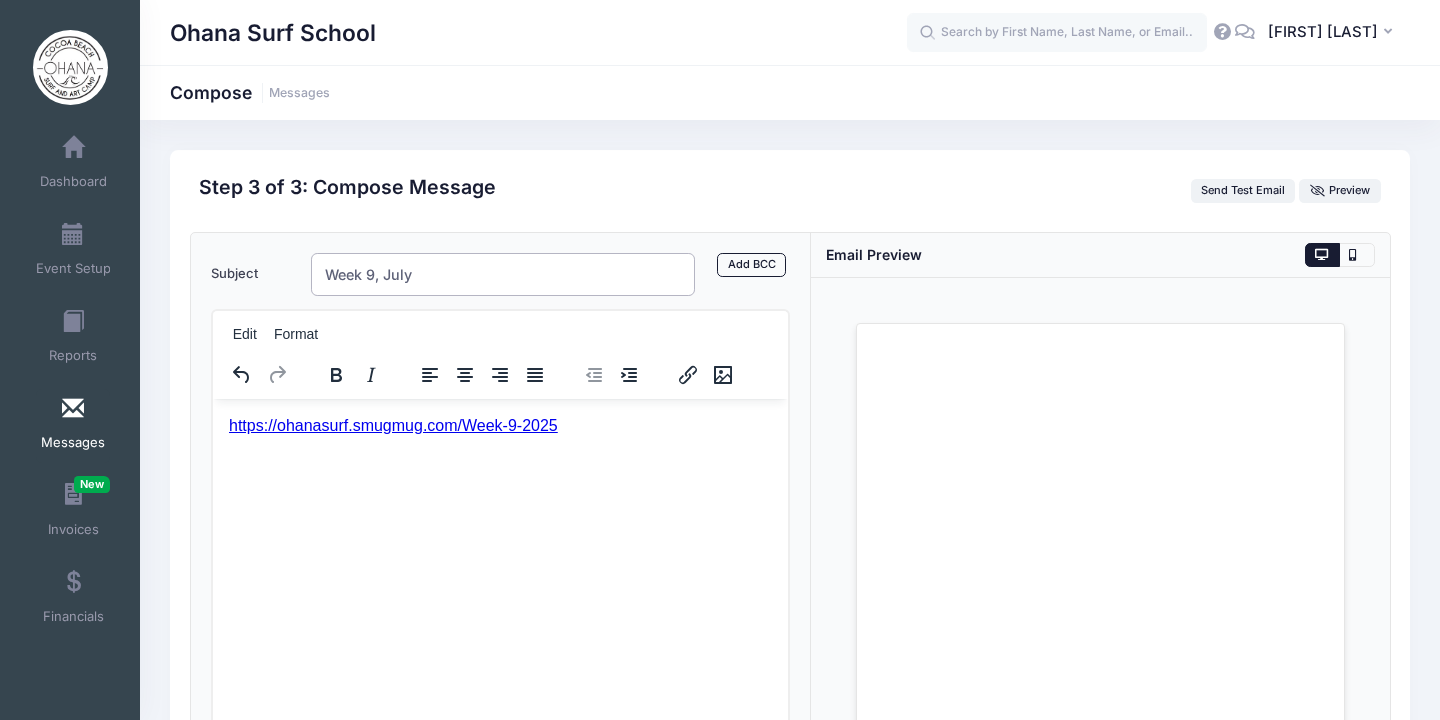 drag, startPoint x: 422, startPoint y: 273, endPoint x: 130, endPoint y: 269, distance: 292.0274 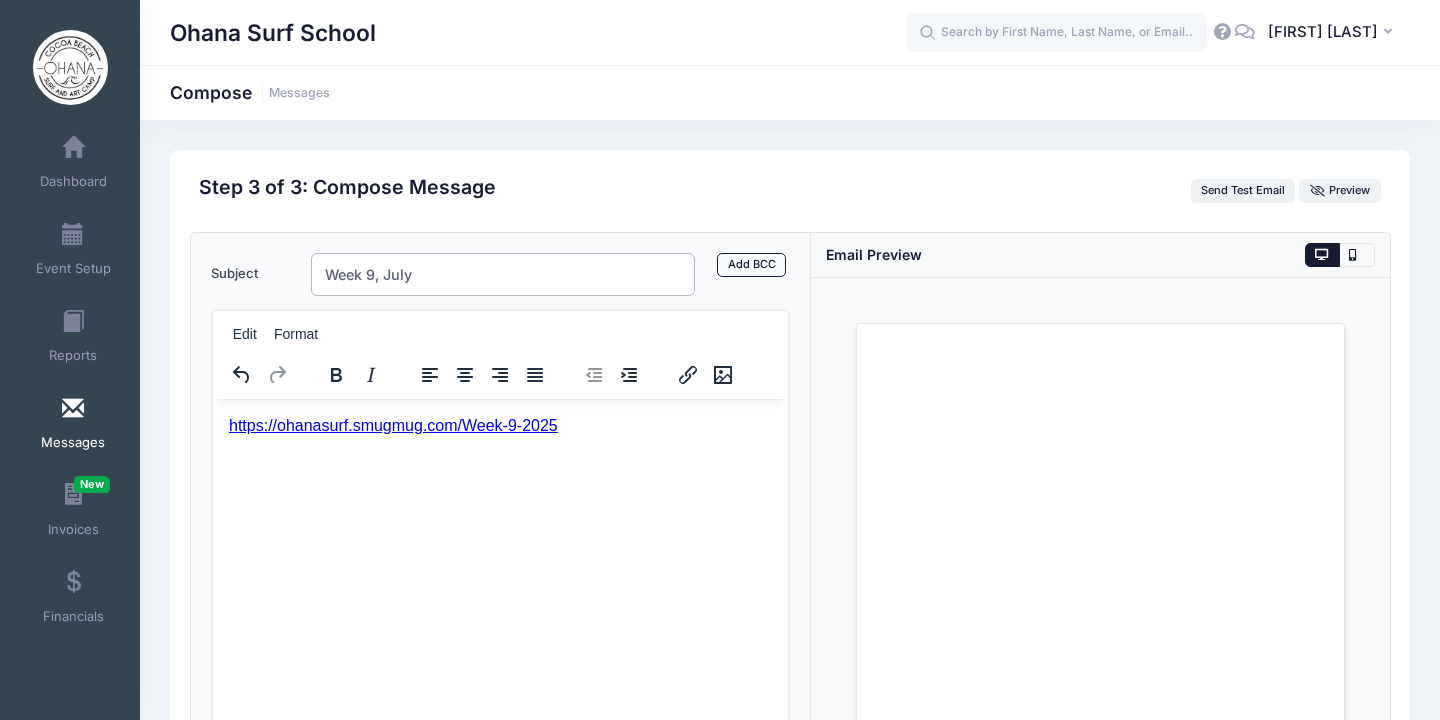 click on "My Events
Dashboard
Reports" at bounding box center (720, 526) 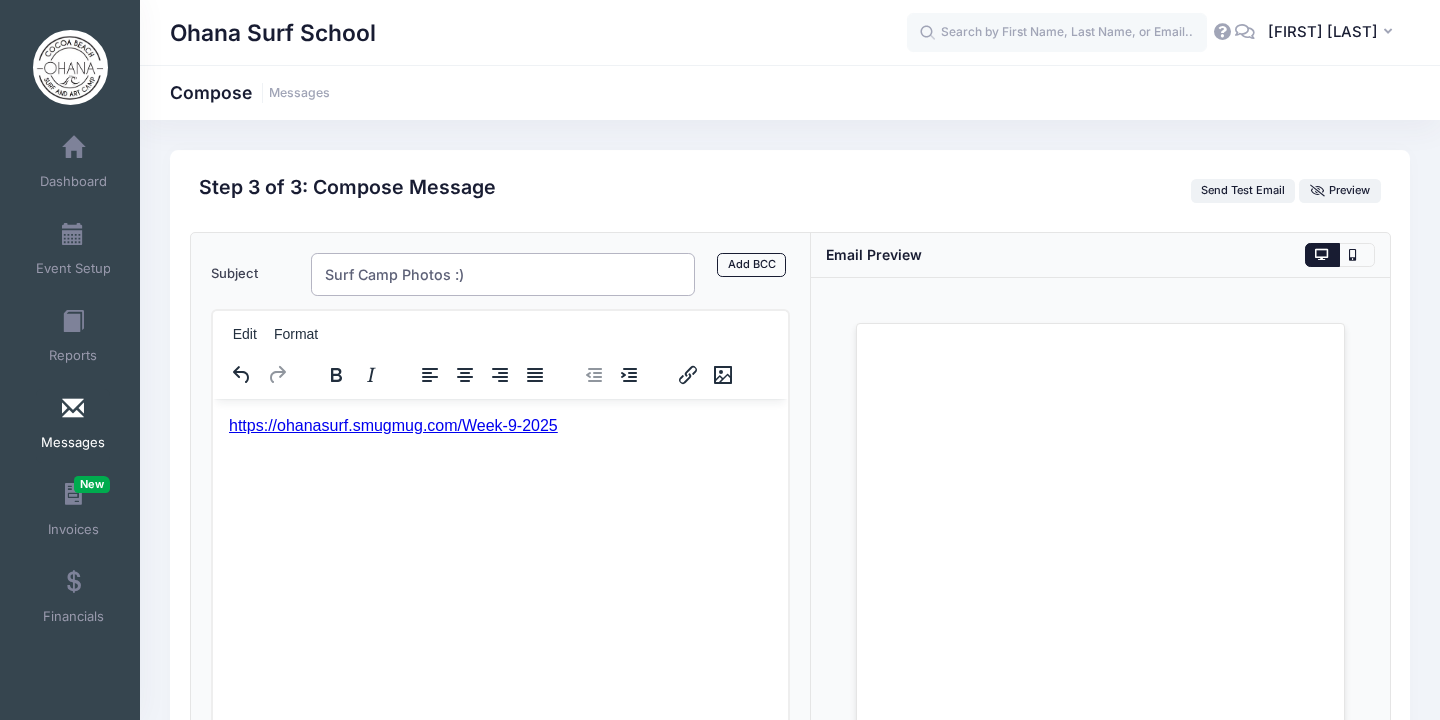 type on "Surf Camp Photos :)" 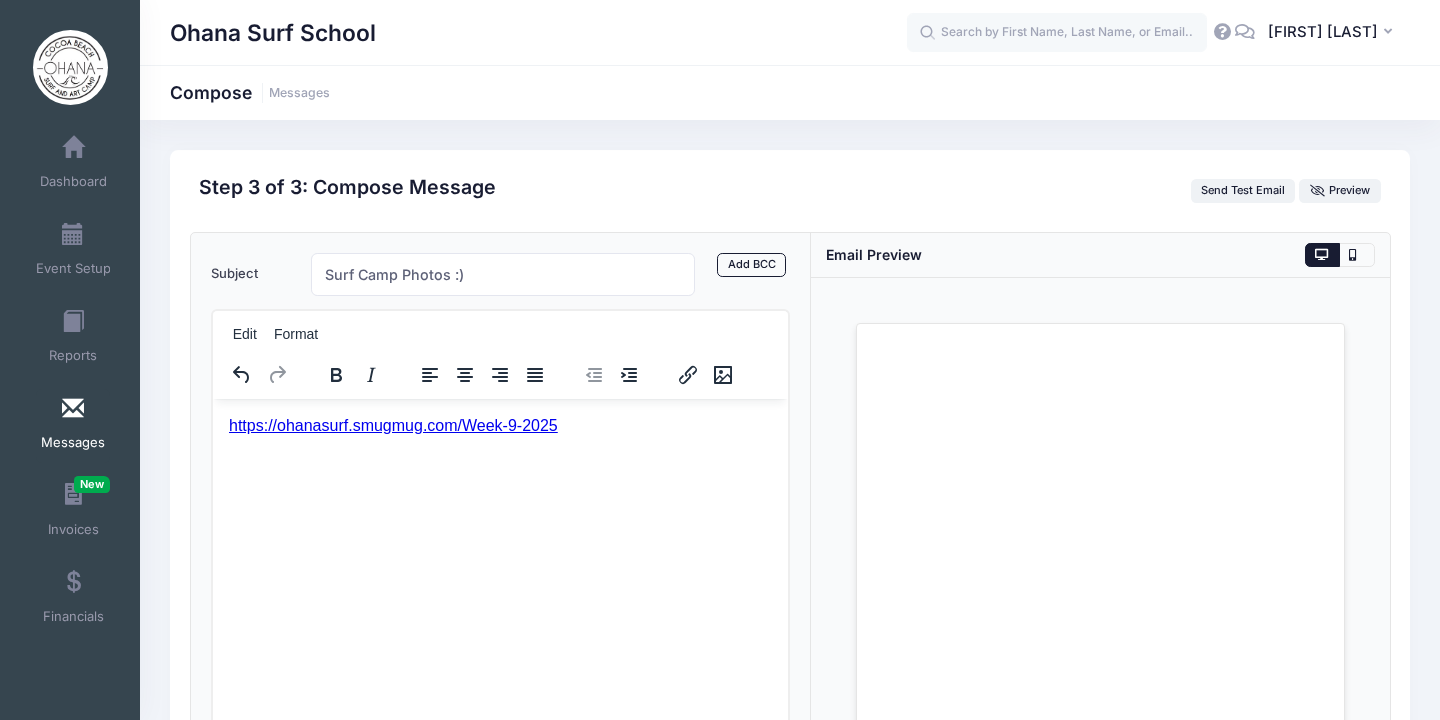 click on "https://ohanasurf.smugmug.com/Week-9-2025" at bounding box center [392, 424] 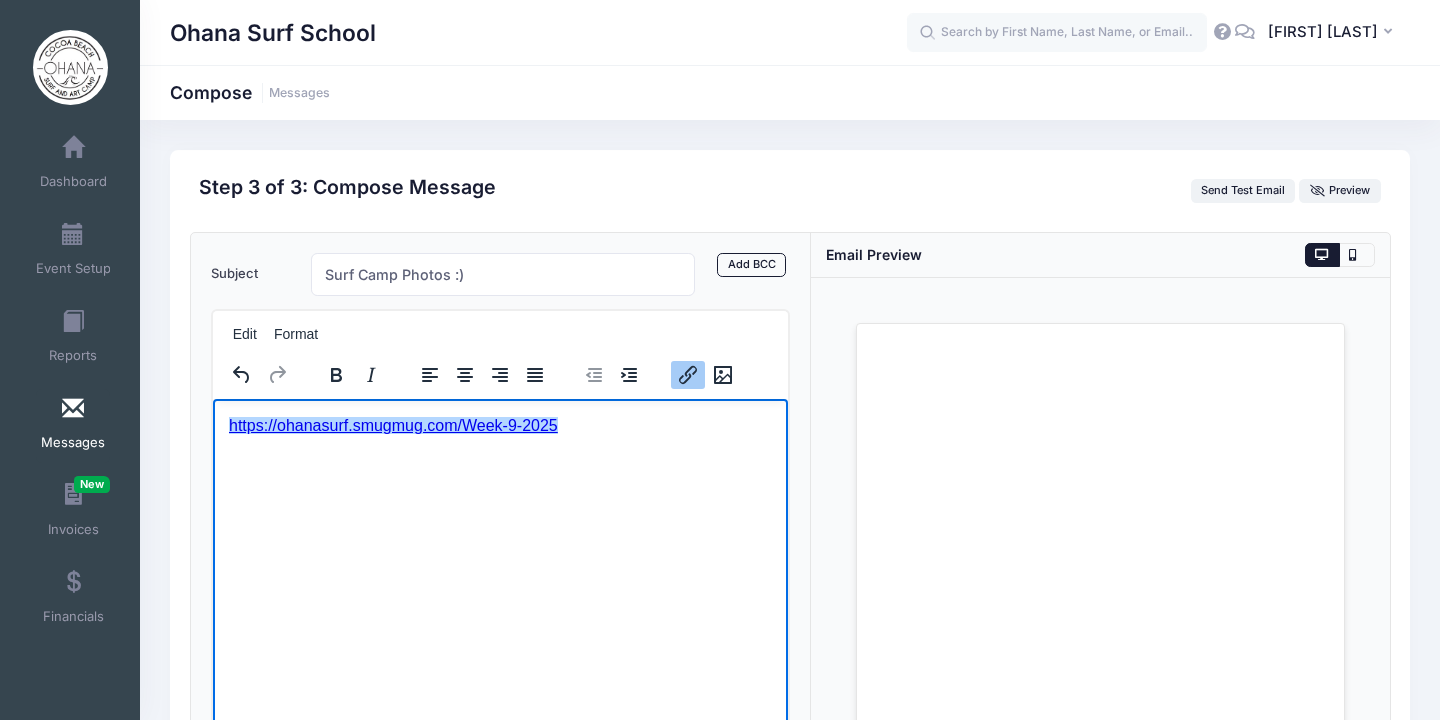 click on "﻿https://ohanasurf.smugmug.com/Week-9-2025" at bounding box center (392, 424) 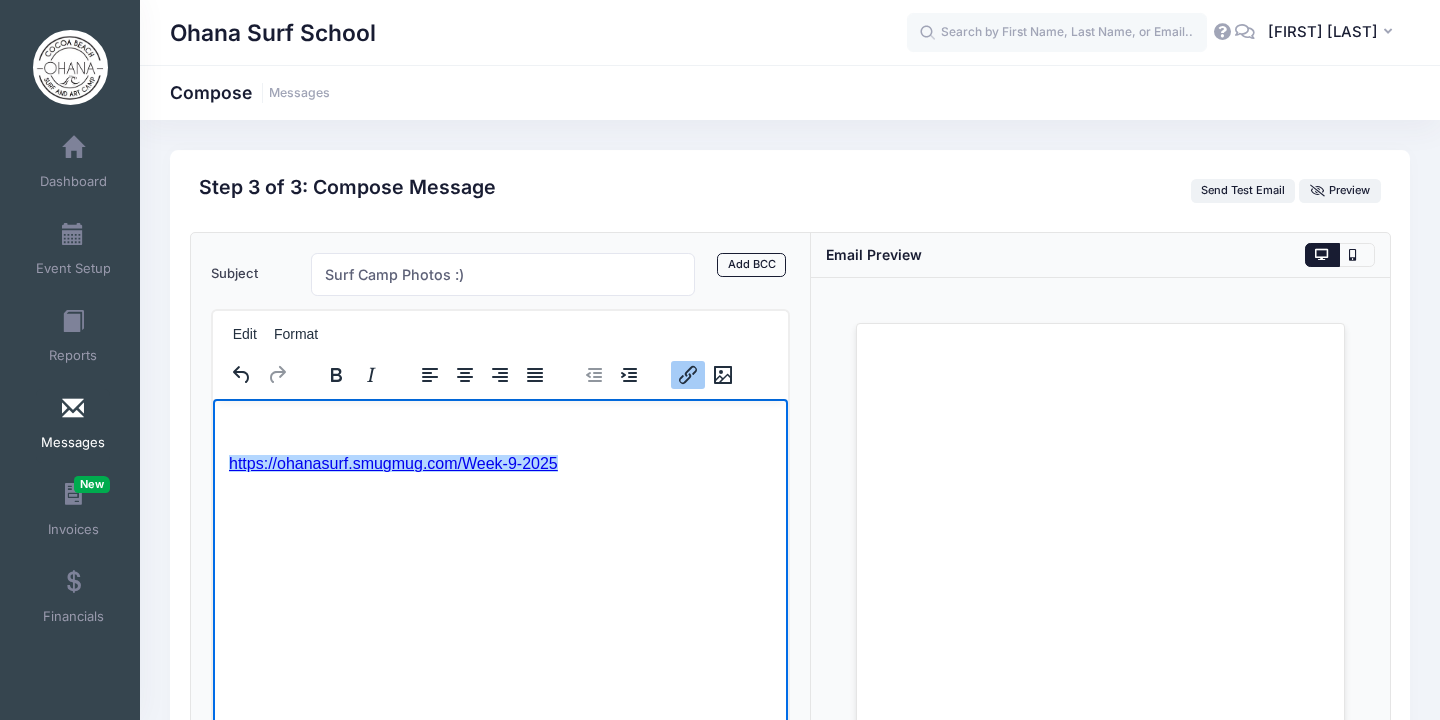 click on "﻿https://ohanasurf.smugmug.com/Week-9-2025" at bounding box center (499, 444) 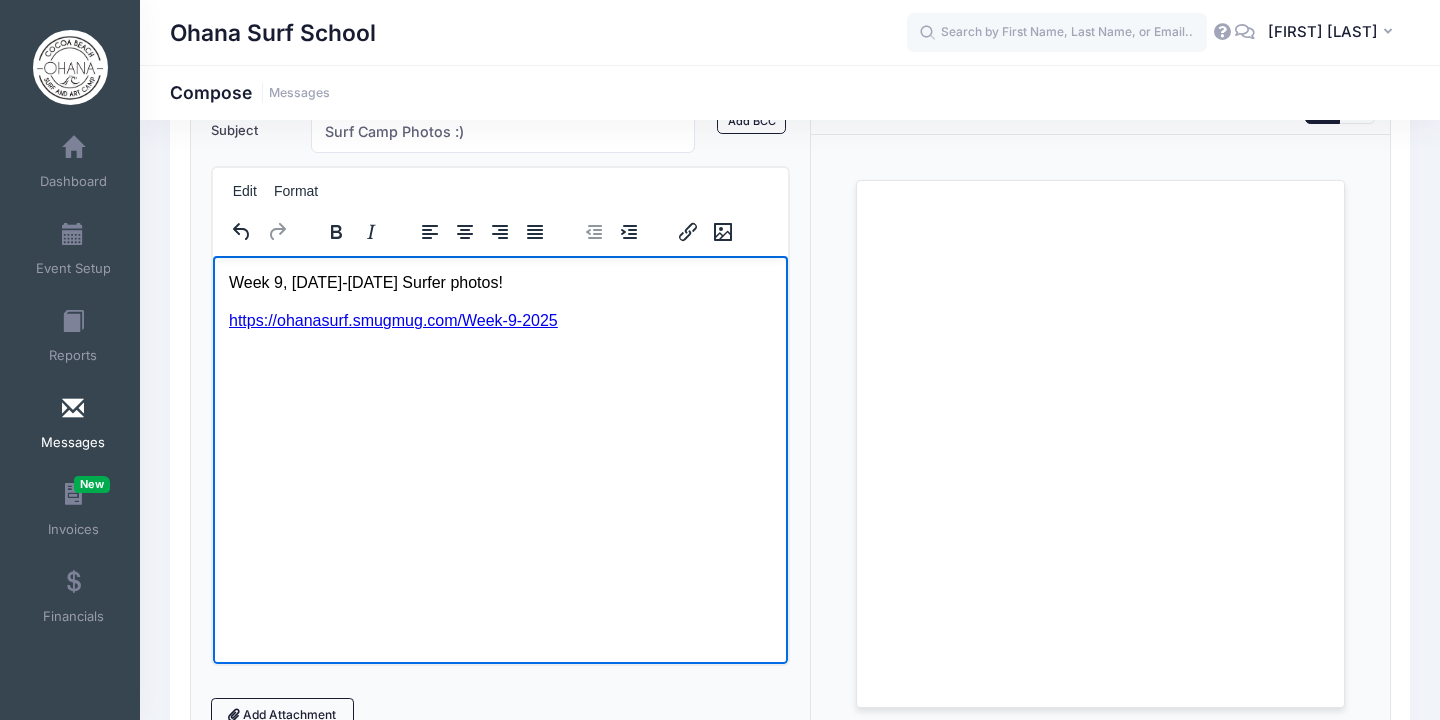 scroll, scrollTop: 173, scrollLeft: 0, axis: vertical 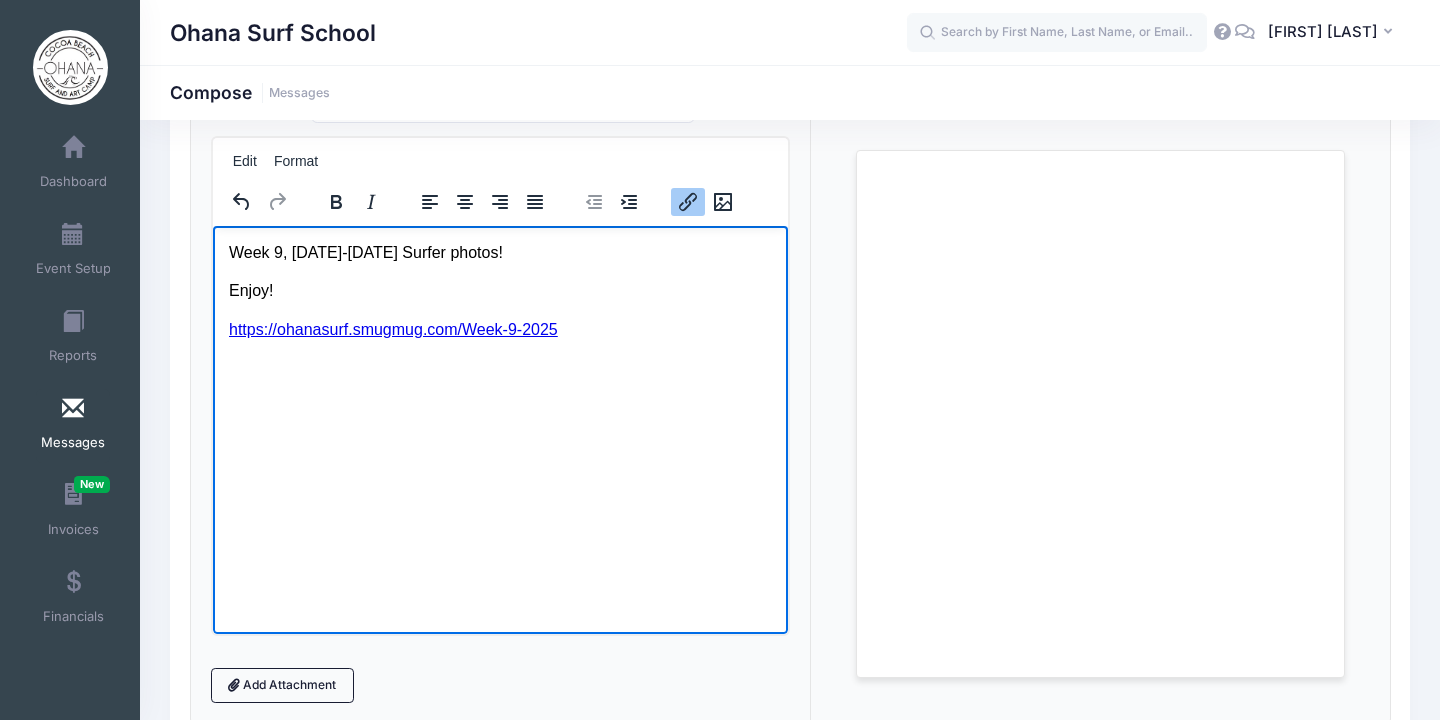 click on "Week 9, [DATE]-[DATE] Surfer photos!  Enjoy!  https://ohanasurf.smugmug.com/Week-9-2025" at bounding box center [499, 290] 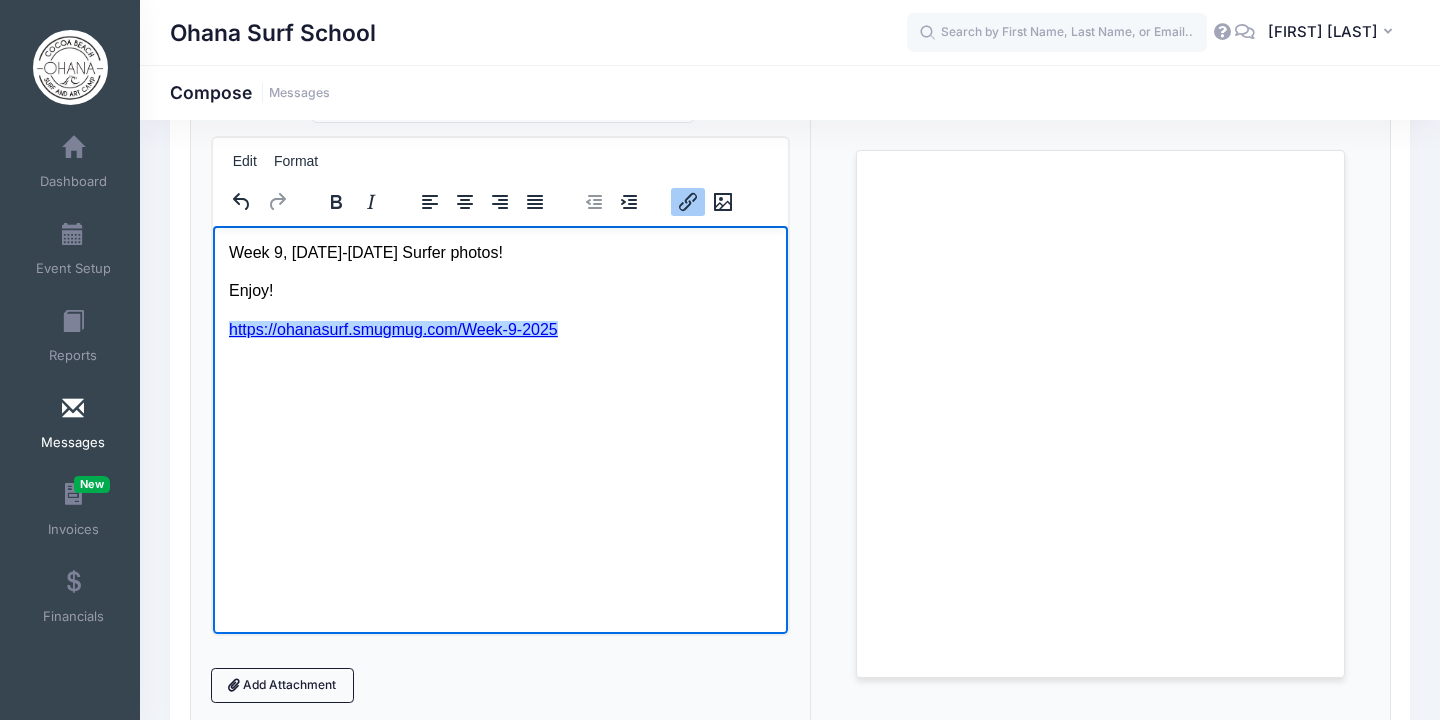 click on "Week 9, [DATE]-[DATE] Surfer photos!  Enjoy!  https://ohanasurf.smugmug.com/Week-9-2025﻿" at bounding box center (499, 290) 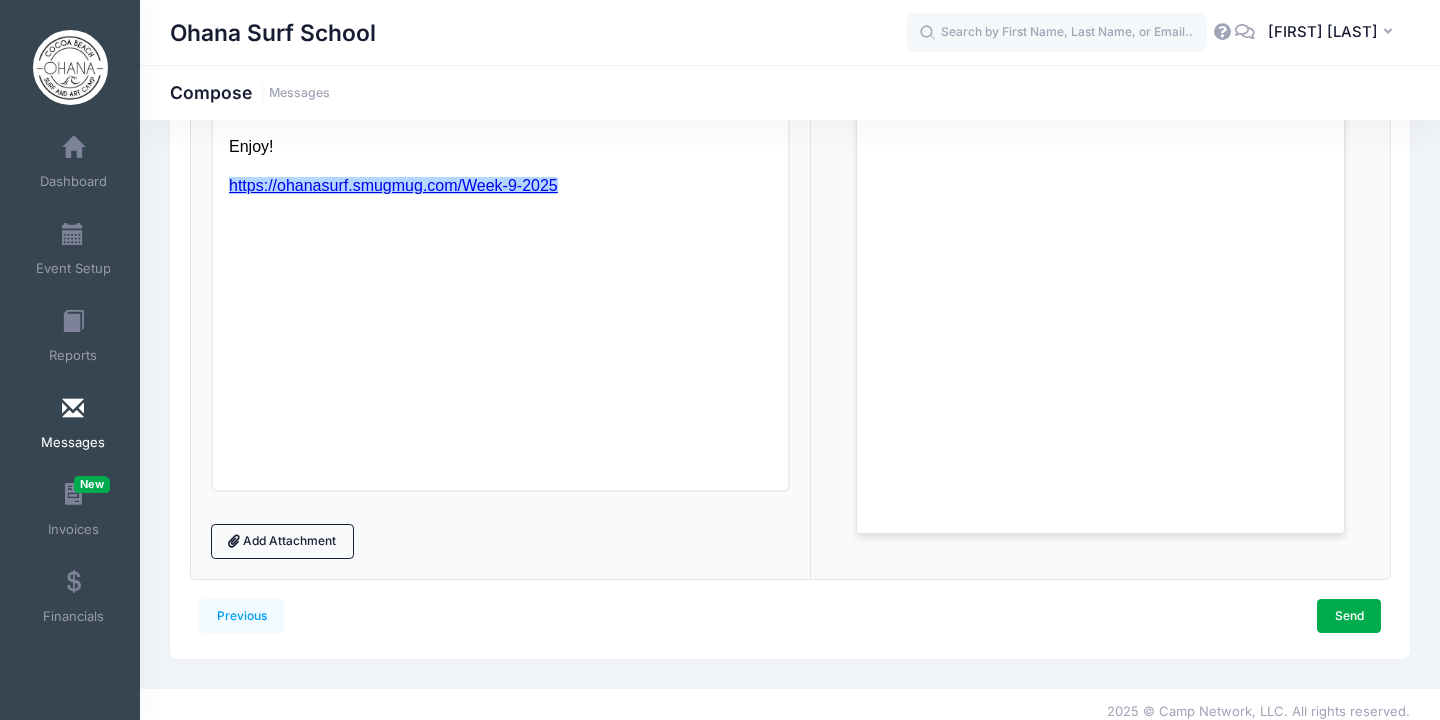 scroll, scrollTop: 332, scrollLeft: 0, axis: vertical 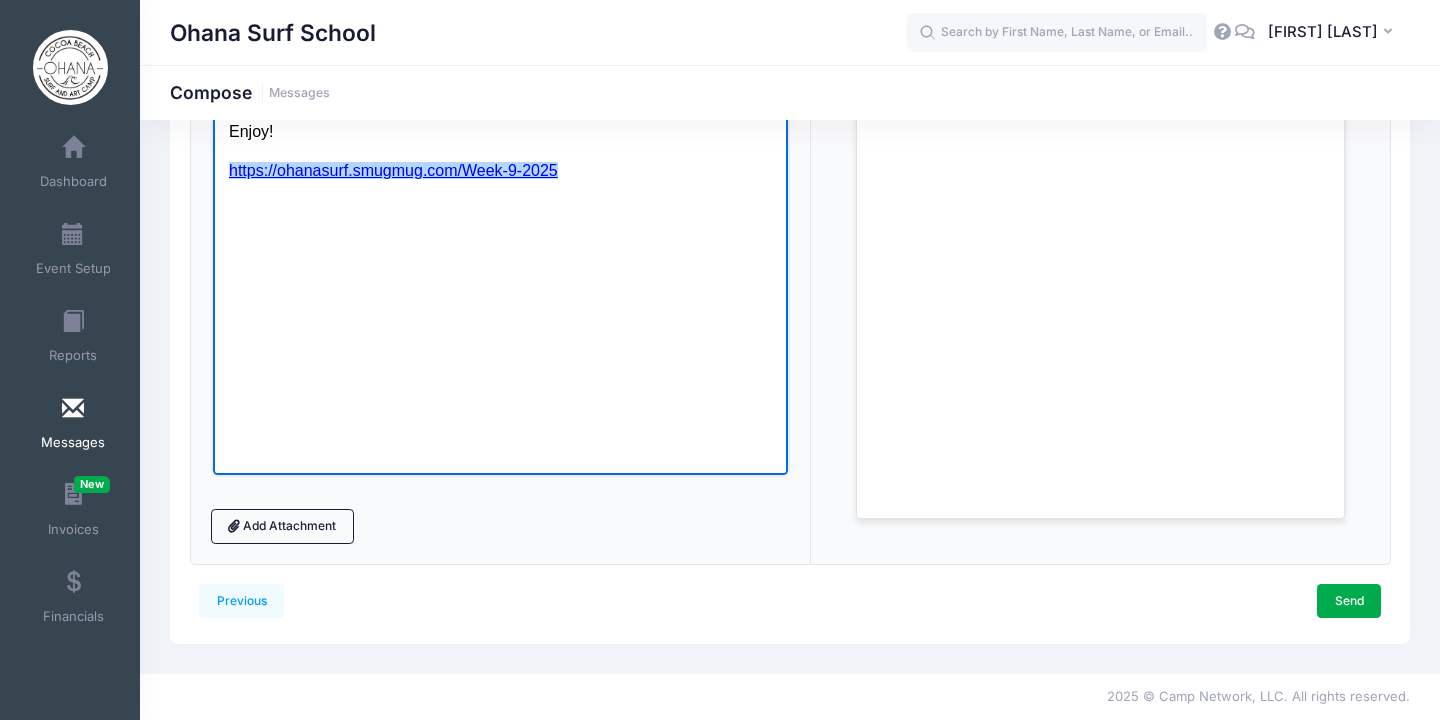 click on "Week 9, [DATE]-[DATE] Surfer photos!  Enjoy!  https://ohanasurf.smugmug.com/Week-9-2025﻿" at bounding box center (499, 131) 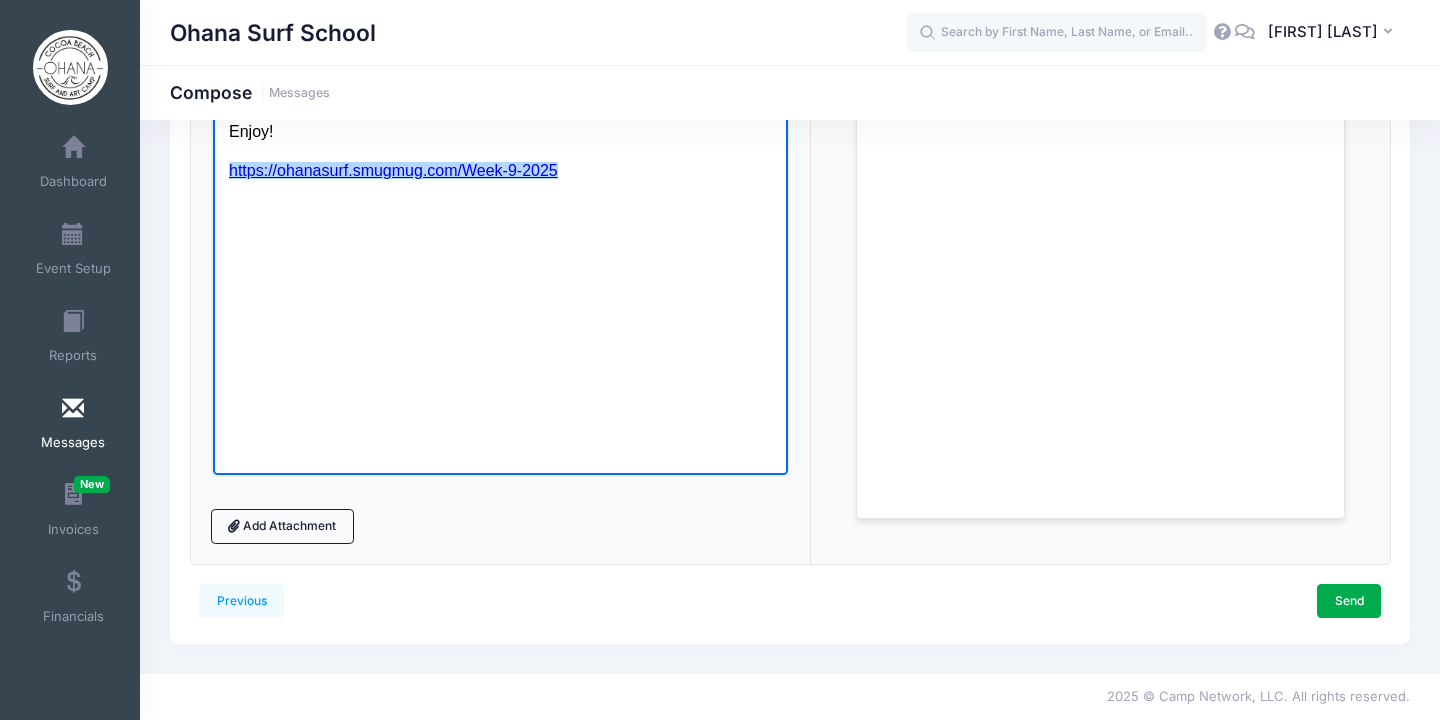 drag, startPoint x: 576, startPoint y: 178, endPoint x: 220, endPoint y: 161, distance: 356.40567 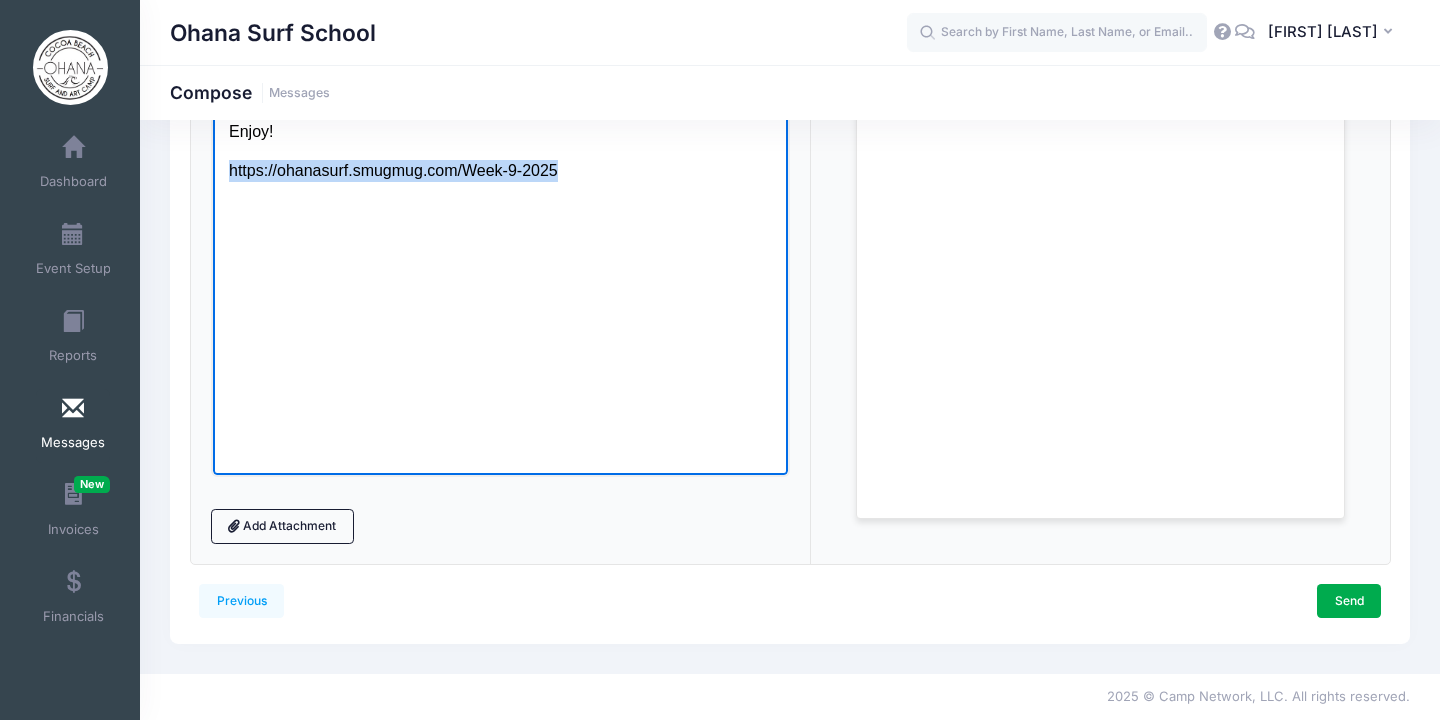 drag, startPoint x: 559, startPoint y: 171, endPoint x: 208, endPoint y: 175, distance: 351.0228 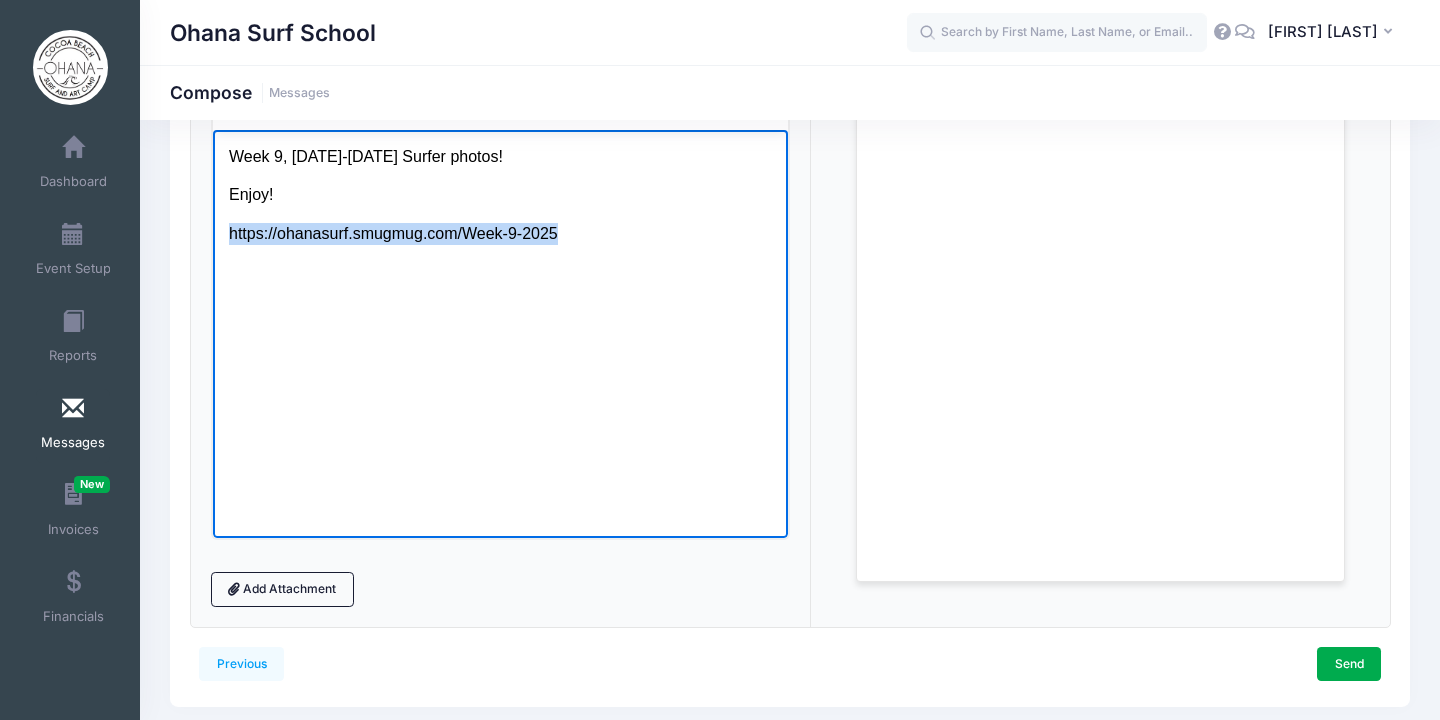 scroll, scrollTop: 228, scrollLeft: 0, axis: vertical 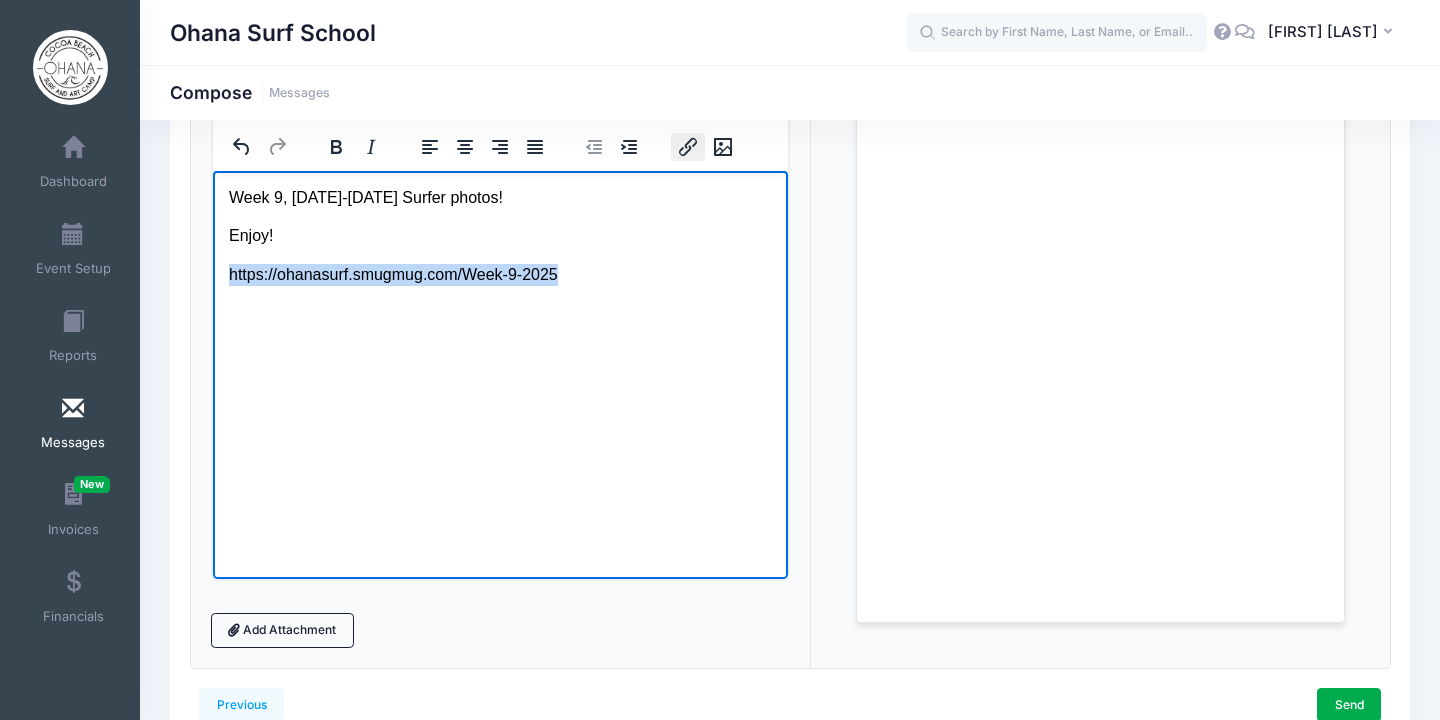 click 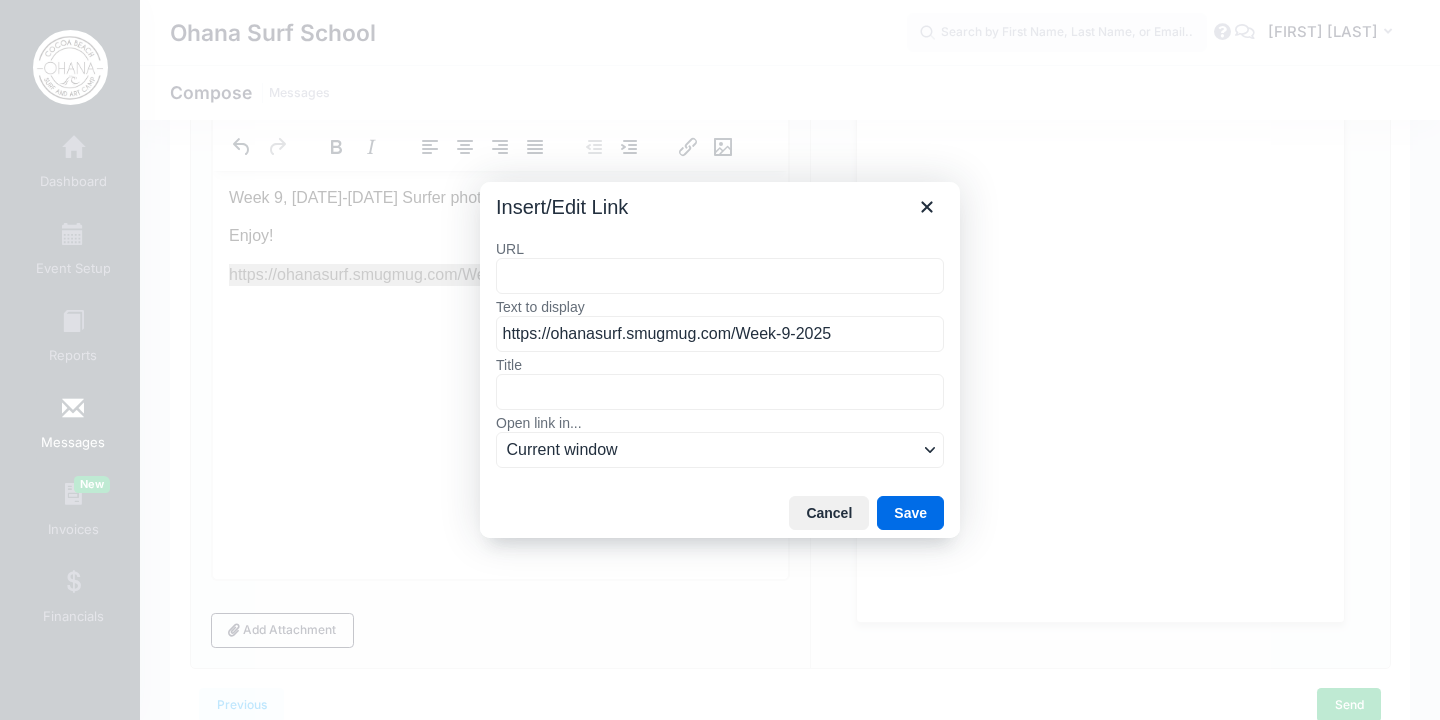click on "URL" at bounding box center (720, 276) 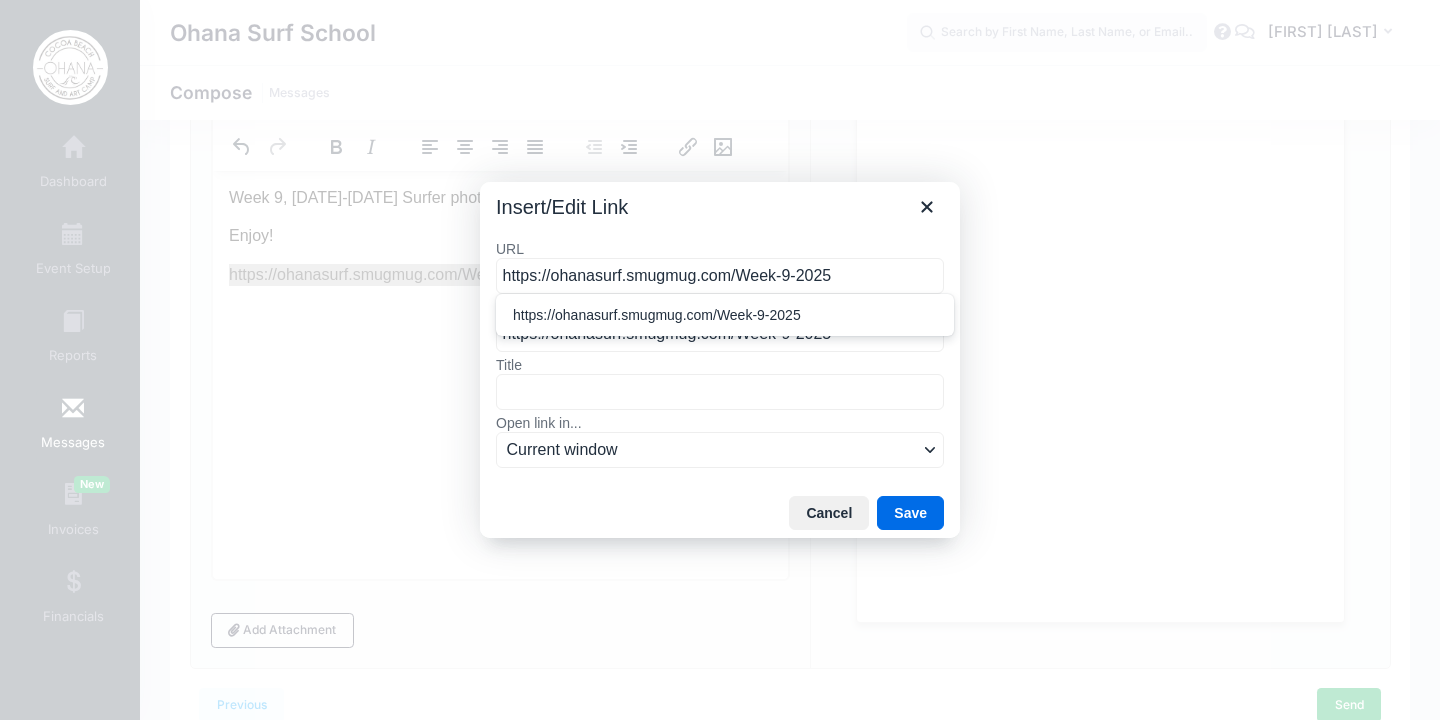 click on "https://ohanasurf.smugmug.com/Week-9-2025" at bounding box center [727, 315] 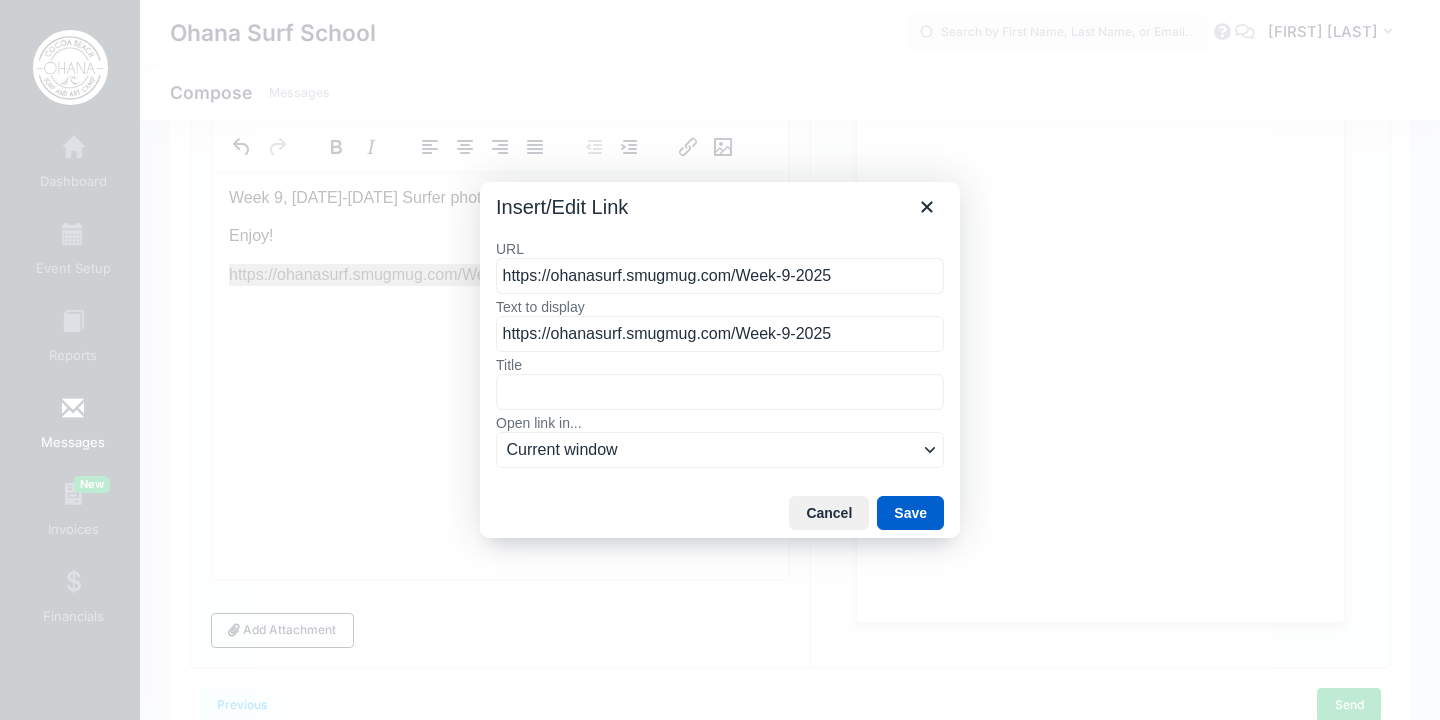 type on "https://ohanasurf.smugmug.com/Week-9-2025" 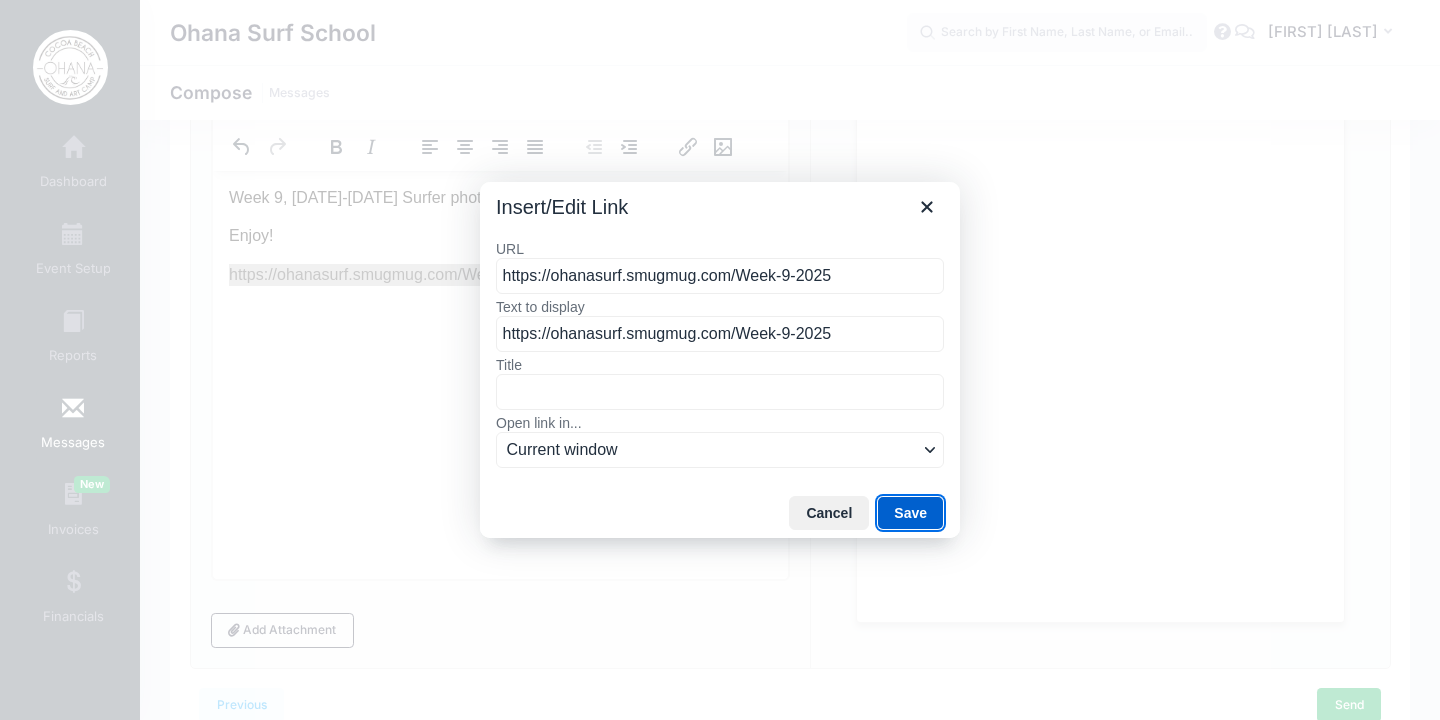 click on "Save" at bounding box center [910, 513] 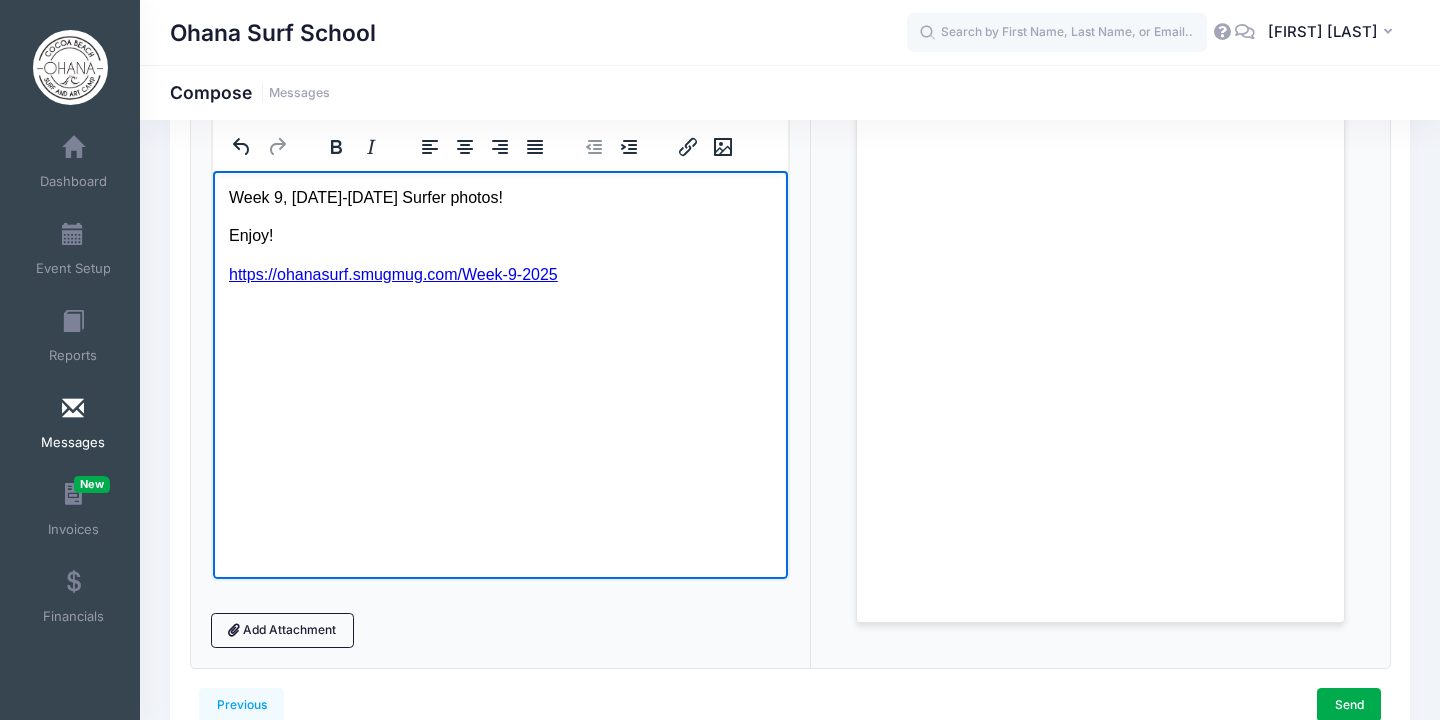 click on "Week 9, [DATE]-[DATE] Surfer photos!  Enjoy!  https://ohanasurf.smugmug.com/Week-9-2025" at bounding box center [499, 235] 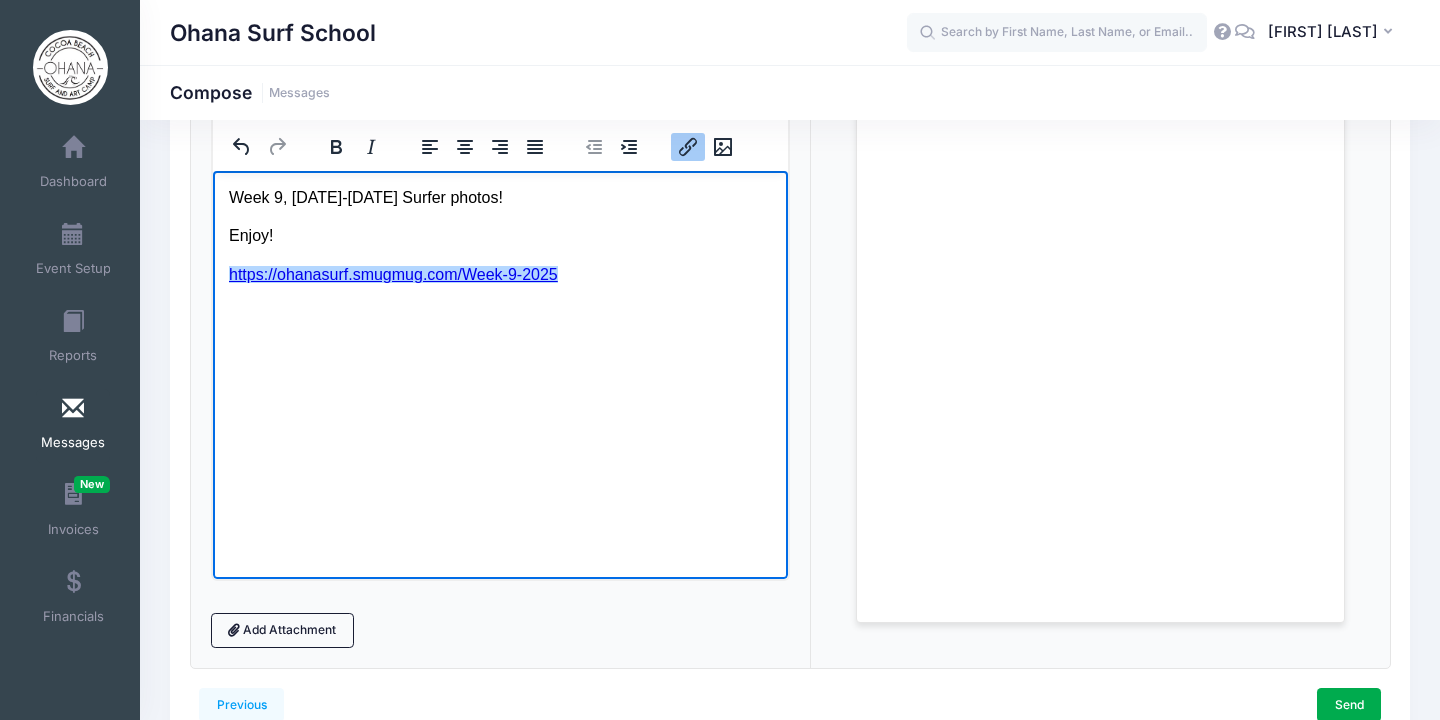 click on "Week 9, [DATE]-[DATE] Surfer photos!  Enjoy!  https://ohanasurf.smugmug.com/Week-9-2025﻿" at bounding box center [499, 235] 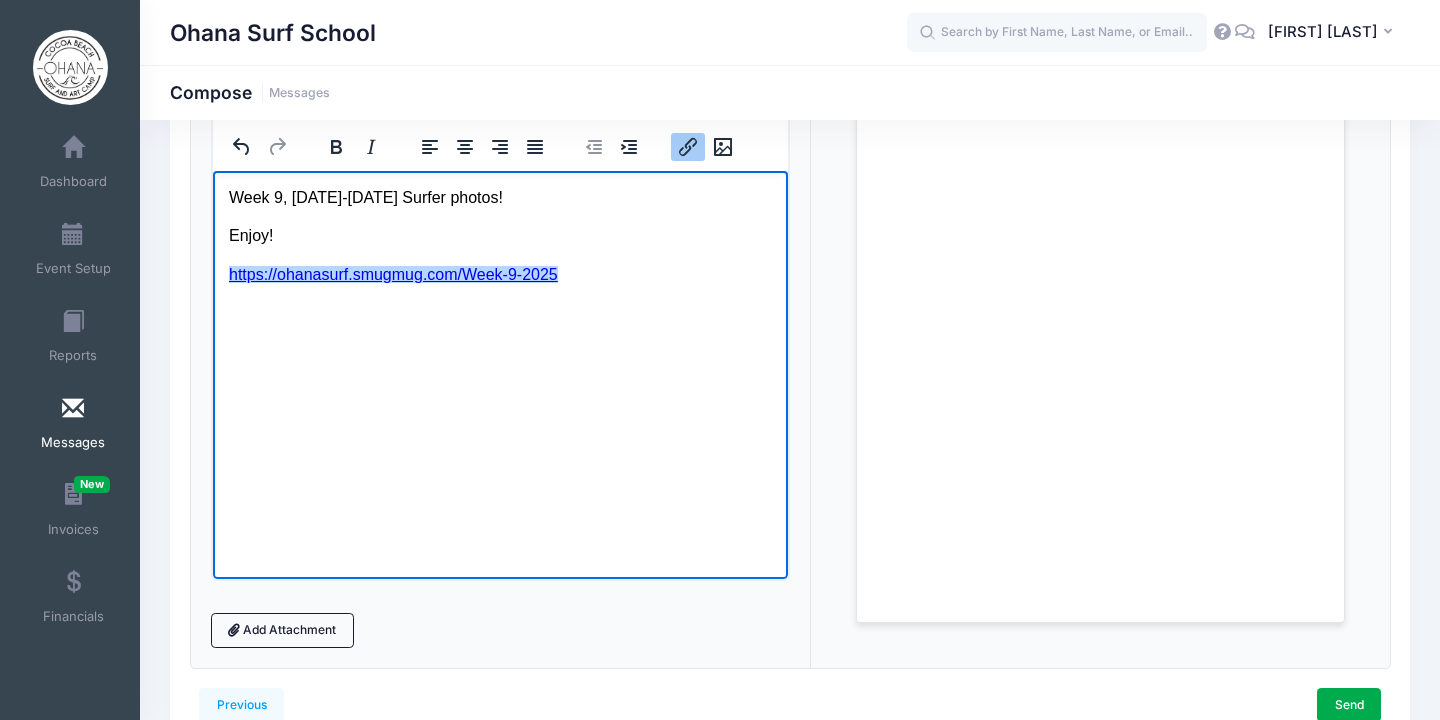 click on "Loading..." at bounding box center [1100, 359] 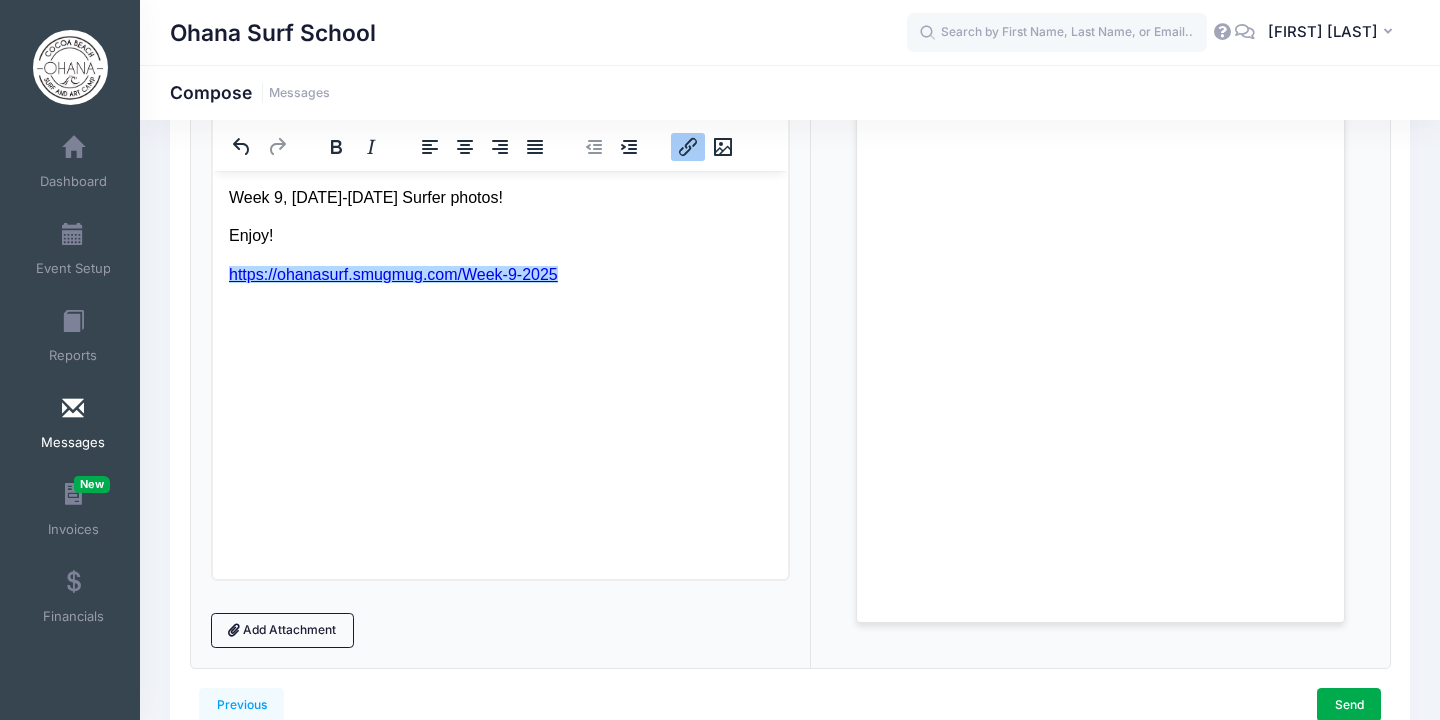click 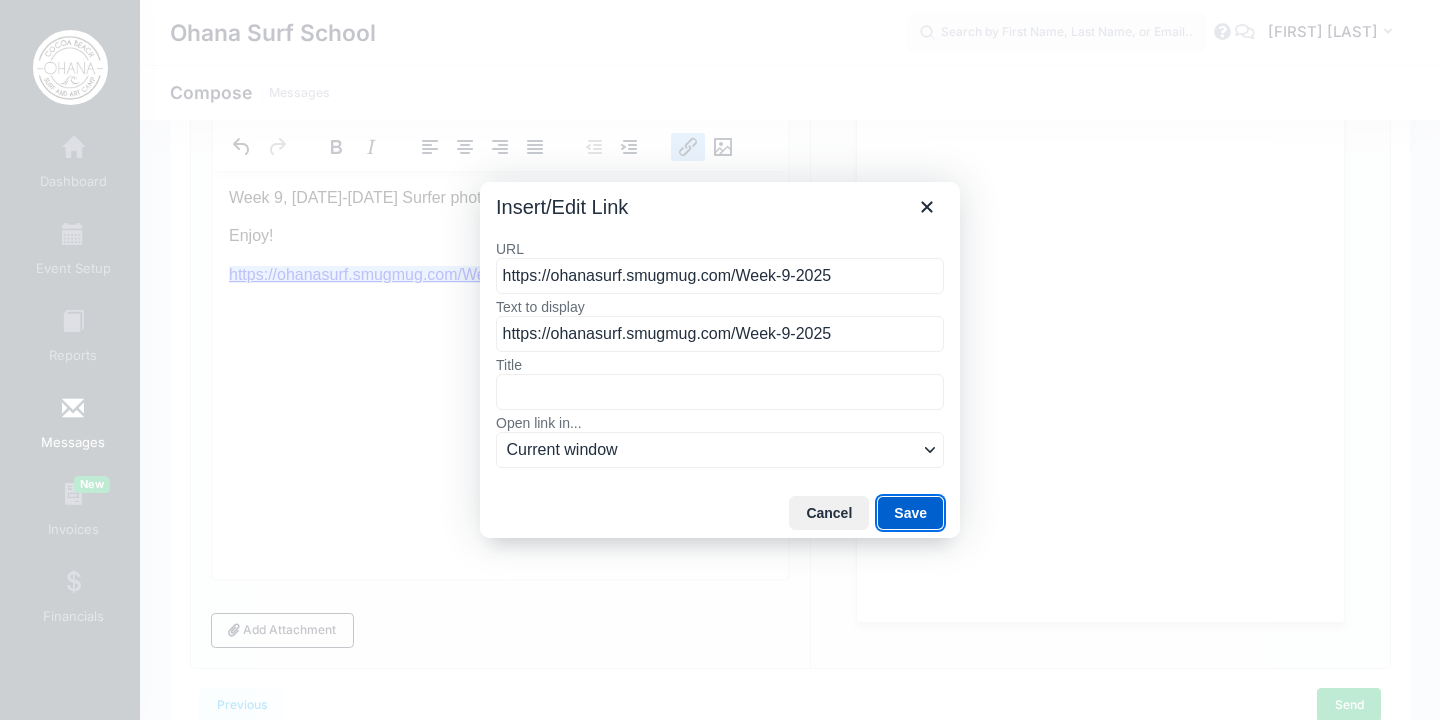 click on "Save" at bounding box center (910, 513) 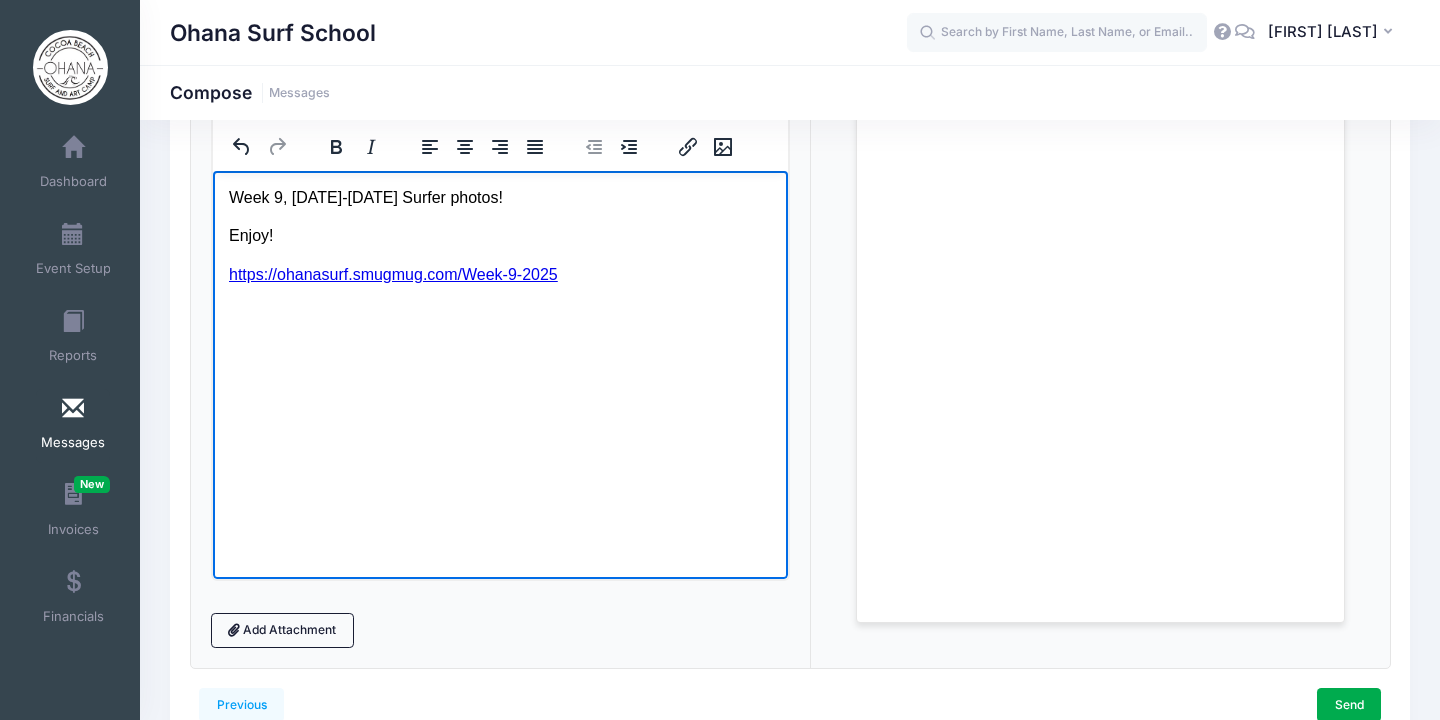 scroll, scrollTop: 332, scrollLeft: 0, axis: vertical 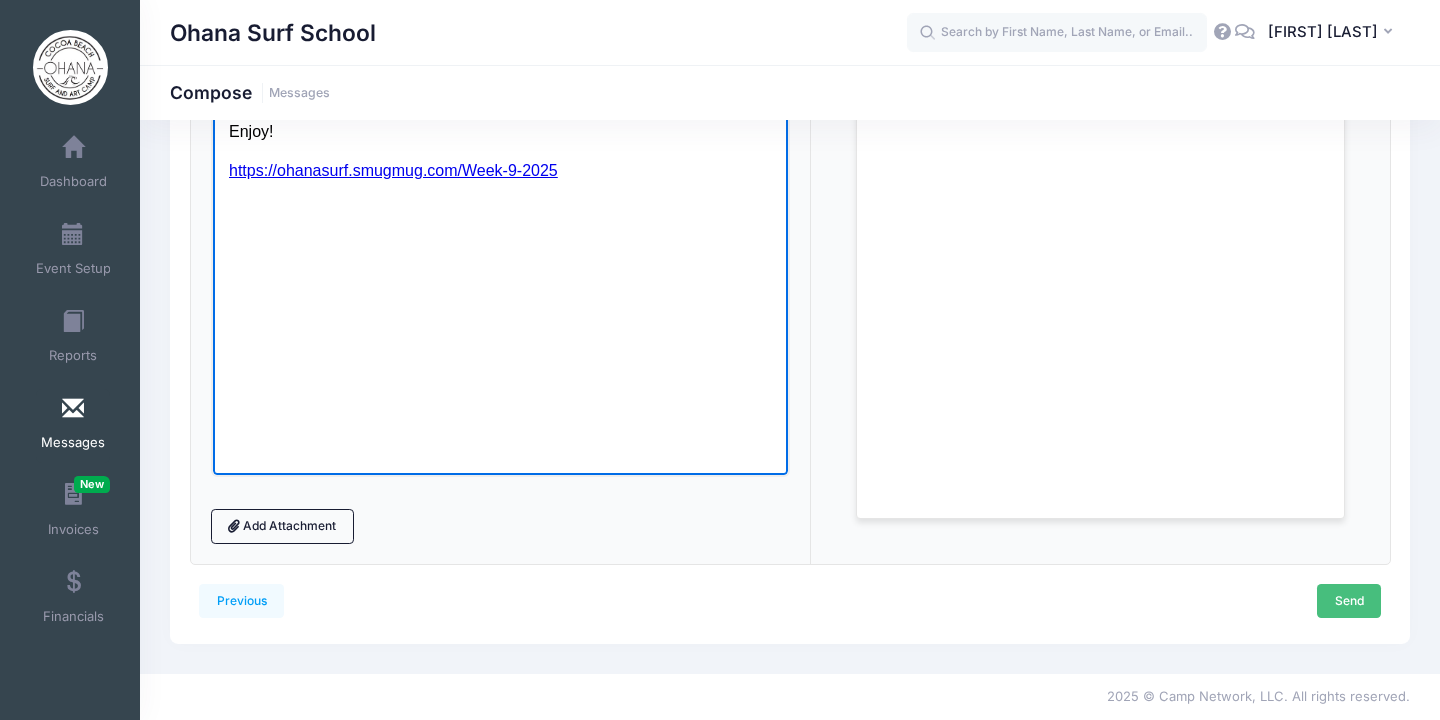 click on "Send" at bounding box center (1349, 601) 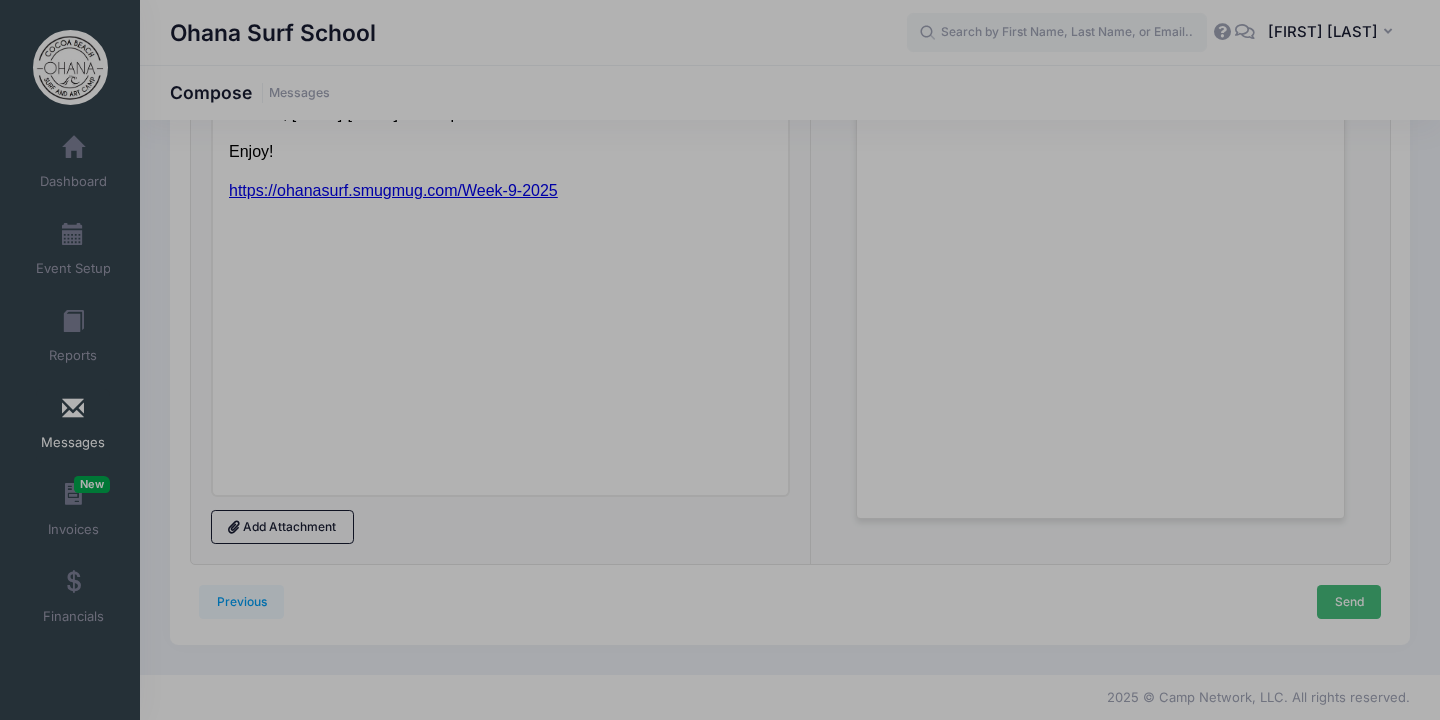 scroll, scrollTop: 0, scrollLeft: 0, axis: both 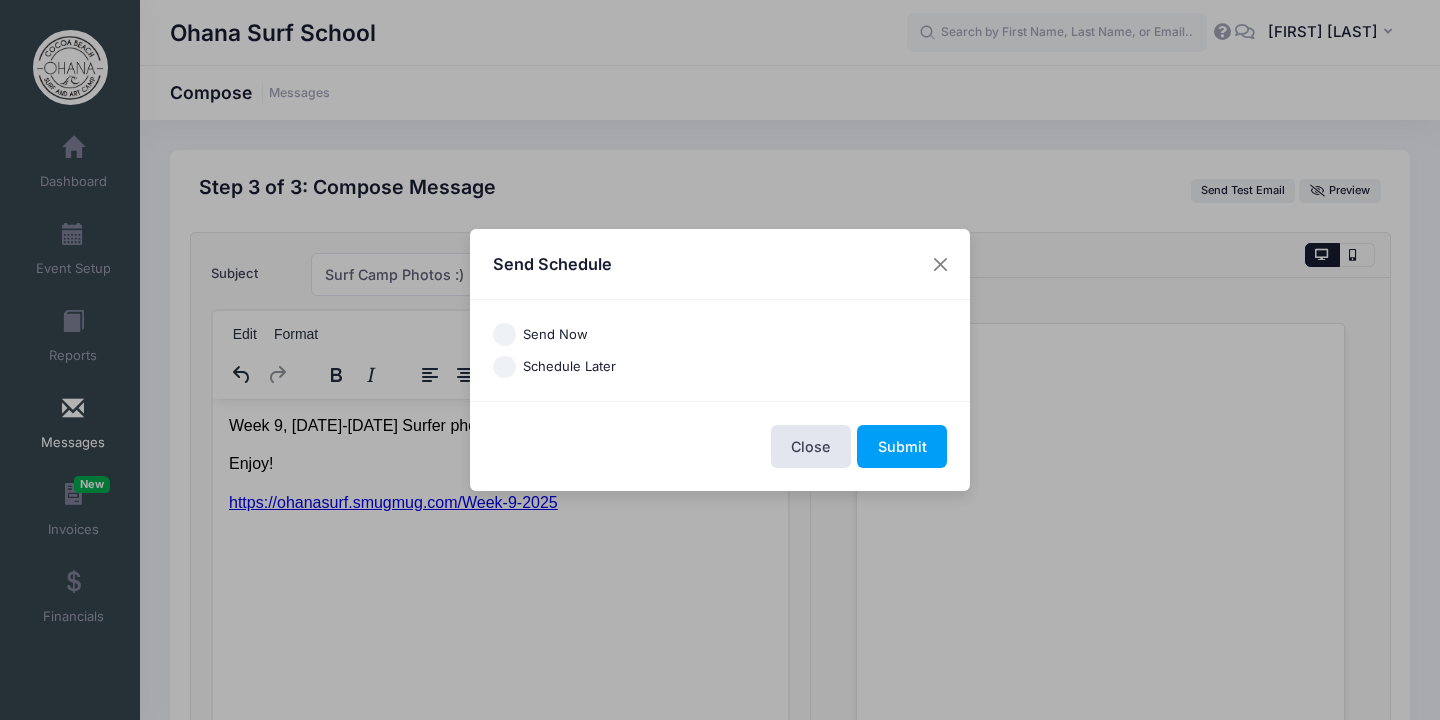 click on "Send Now" at bounding box center [504, 334] 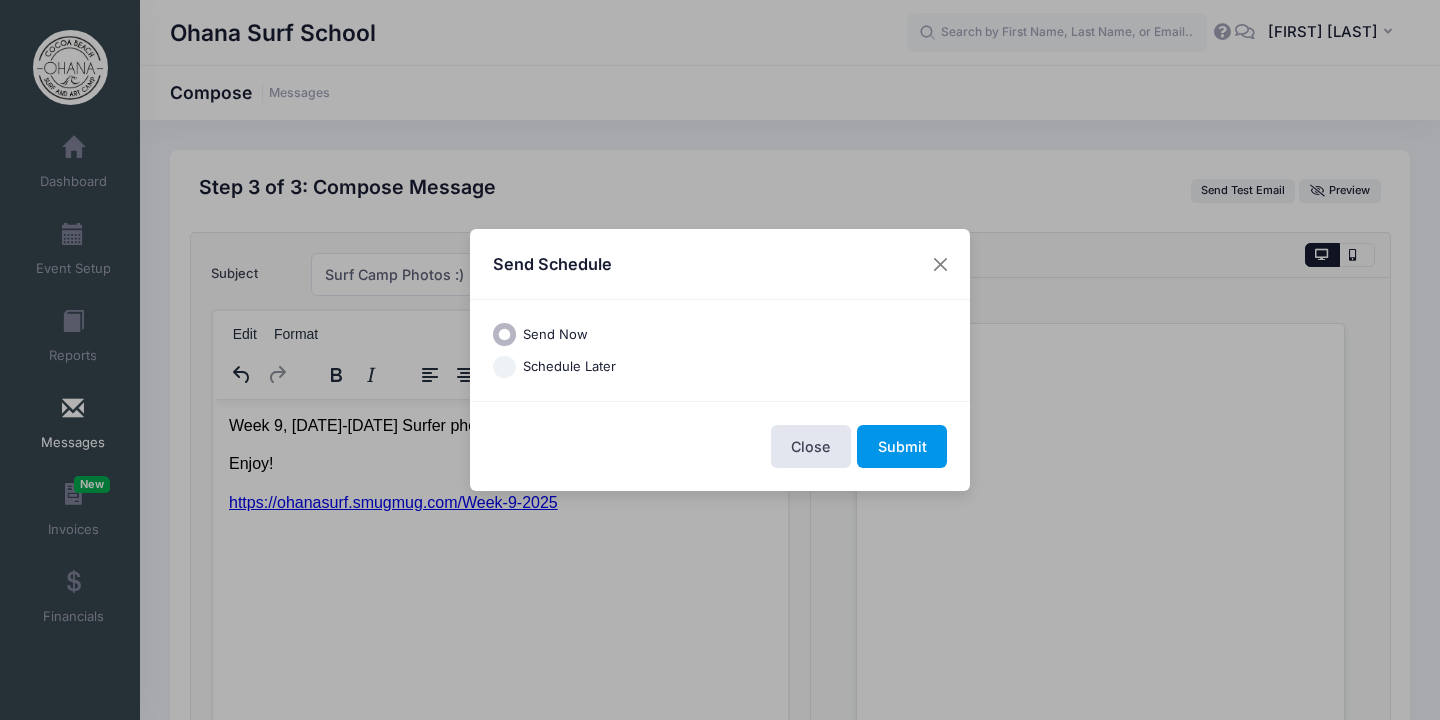 click on "Submit" at bounding box center [902, 446] 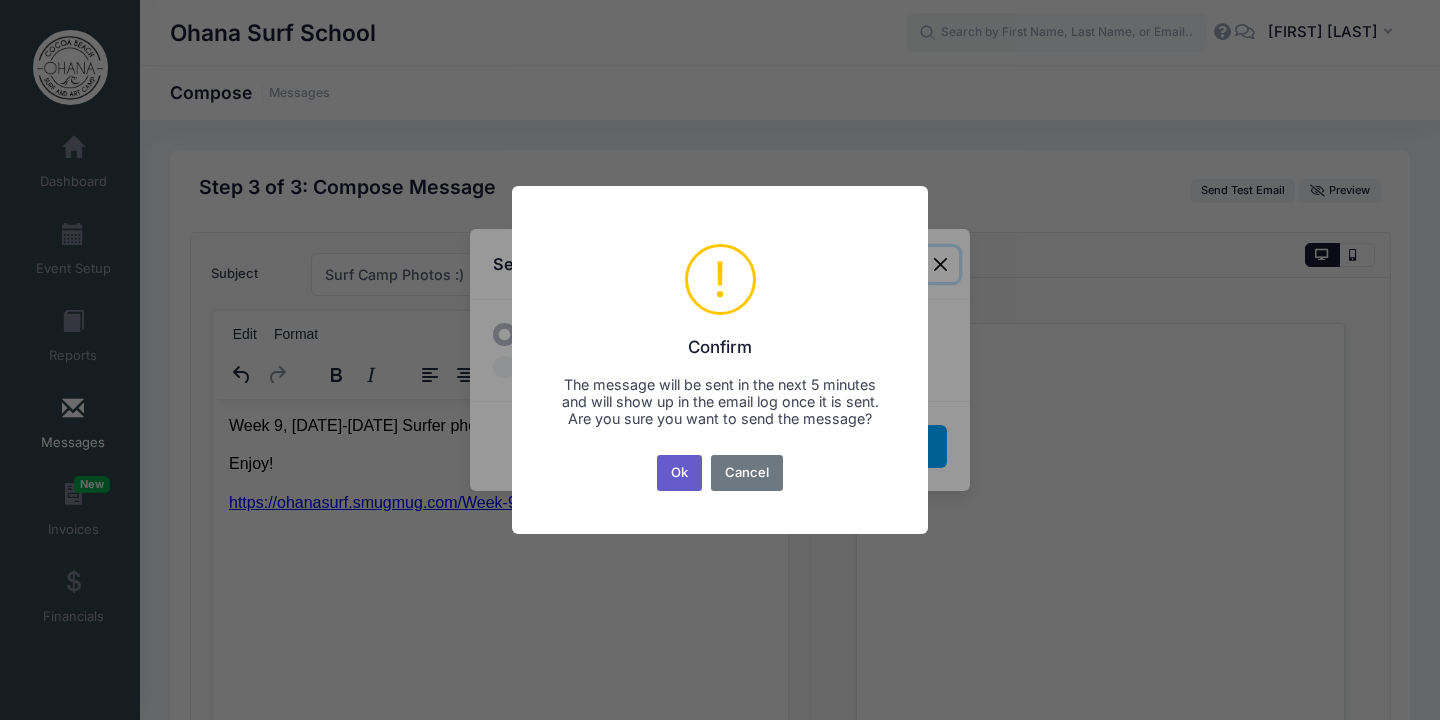 click on "Ok" at bounding box center [680, 473] 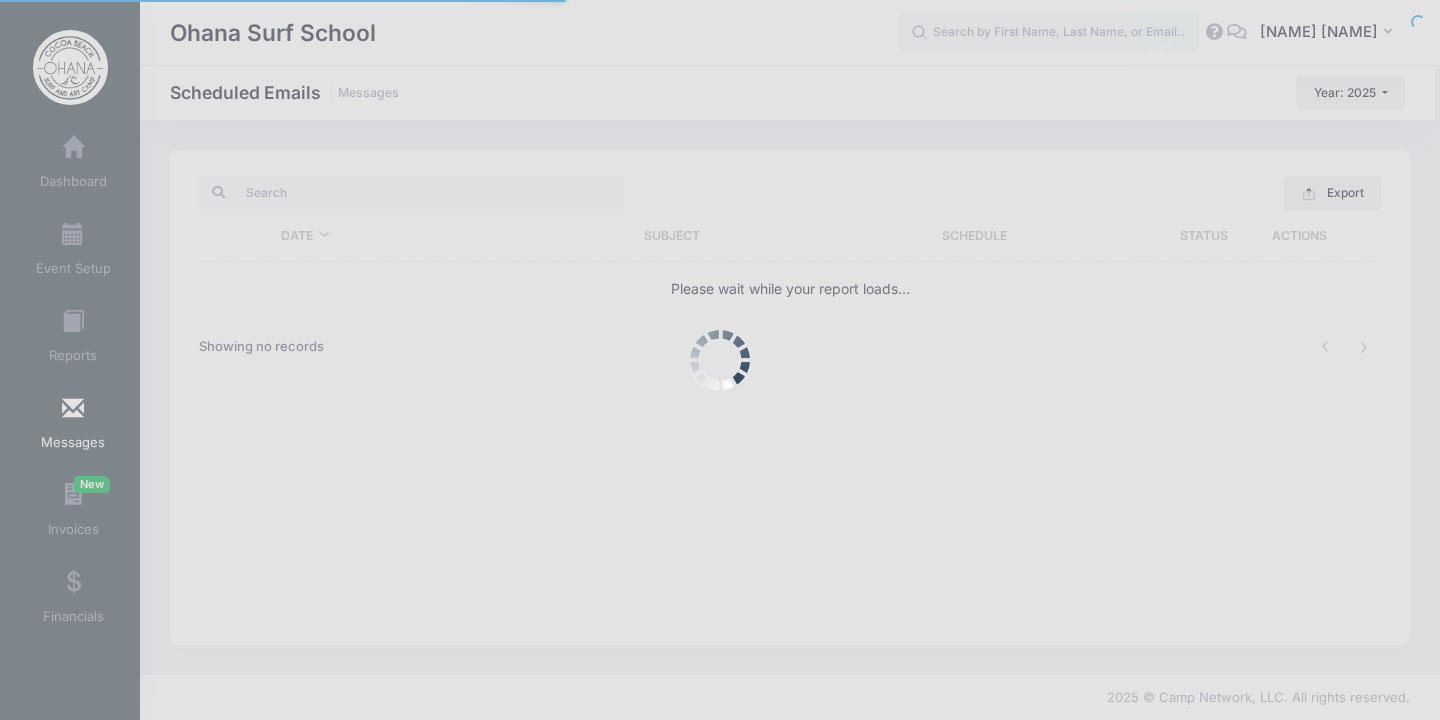 scroll, scrollTop: 0, scrollLeft: 0, axis: both 